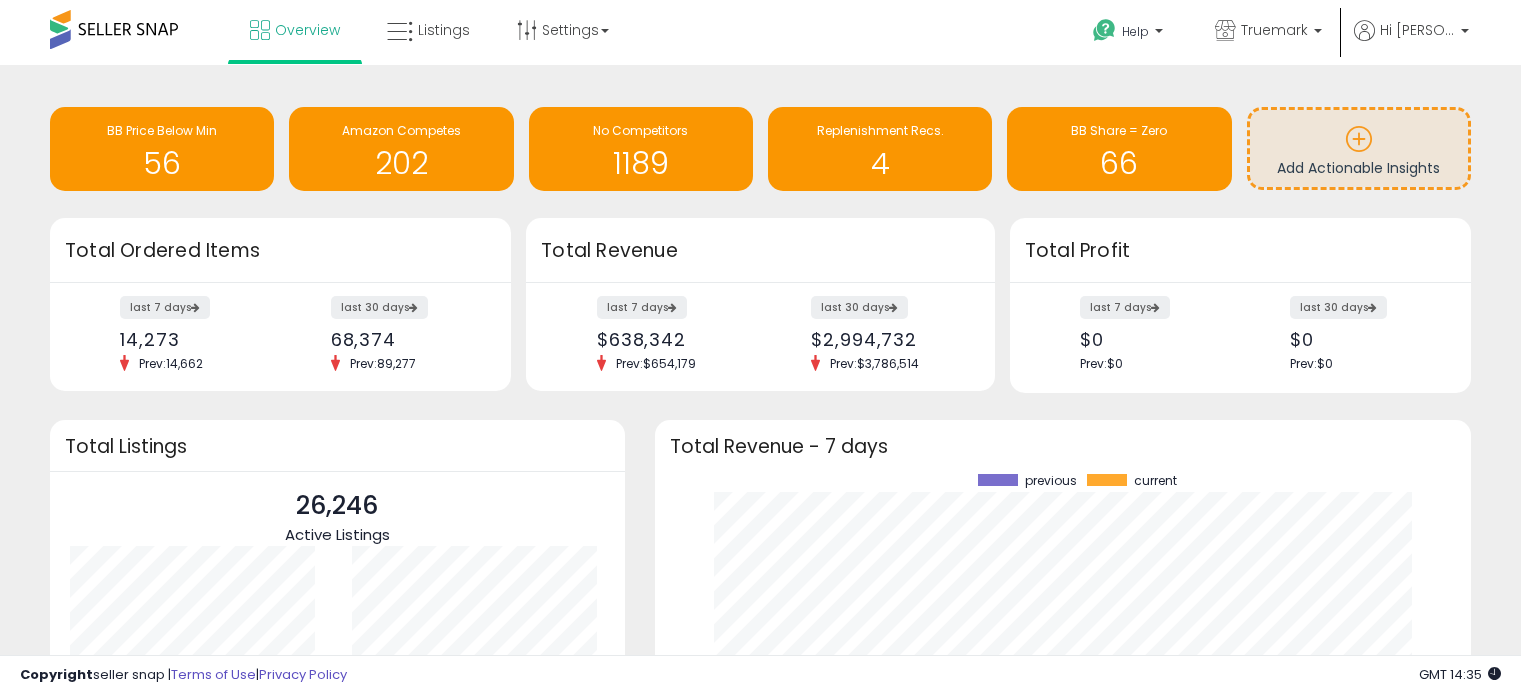 scroll, scrollTop: 0, scrollLeft: 0, axis: both 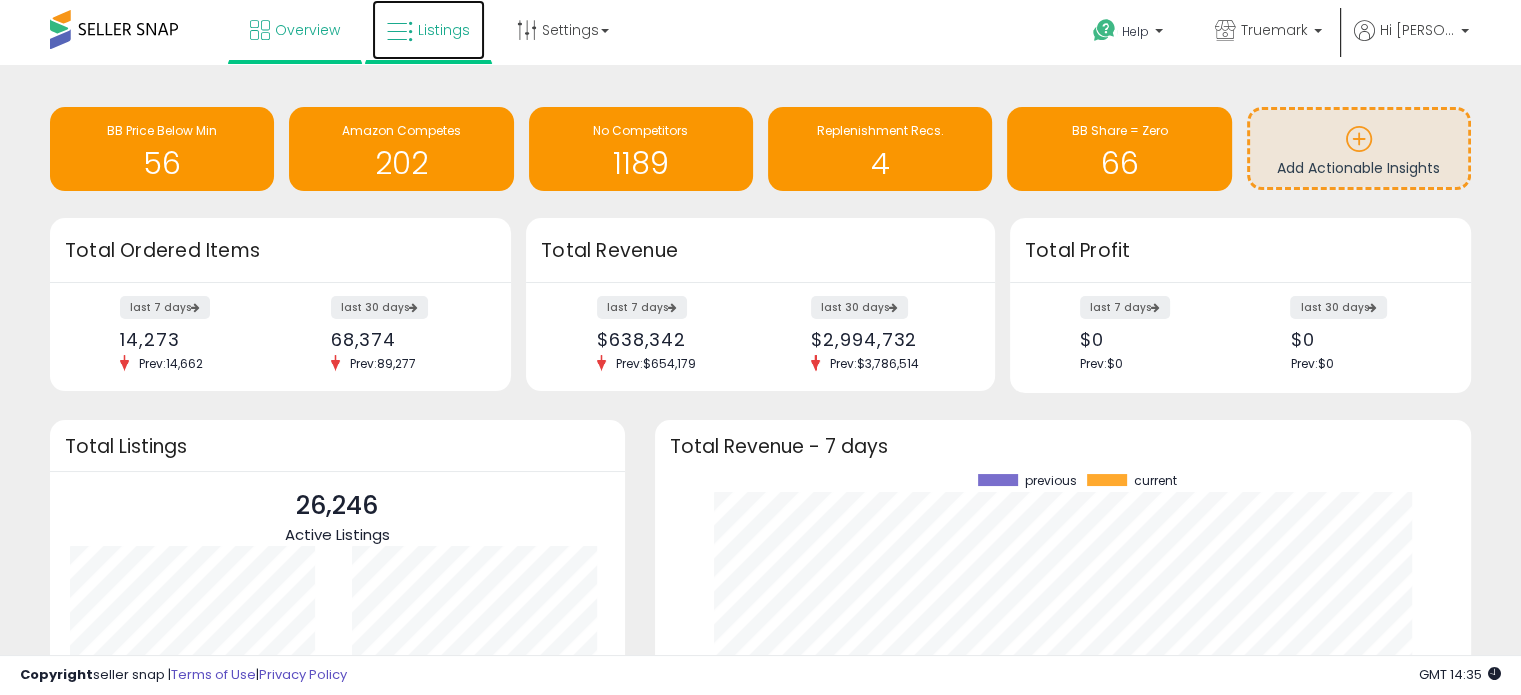 drag, startPoint x: 0, startPoint y: 0, endPoint x: 442, endPoint y: 37, distance: 443.54593 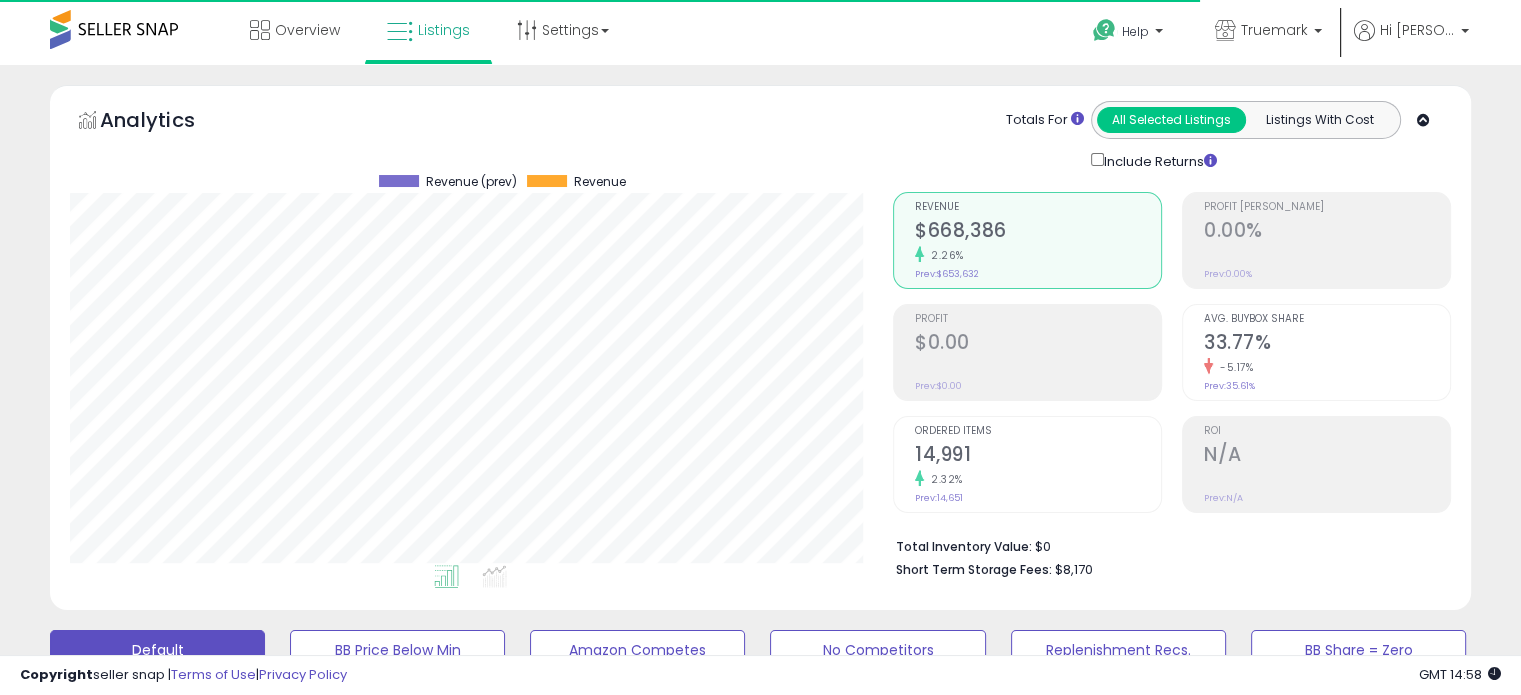 scroll, scrollTop: 300, scrollLeft: 0, axis: vertical 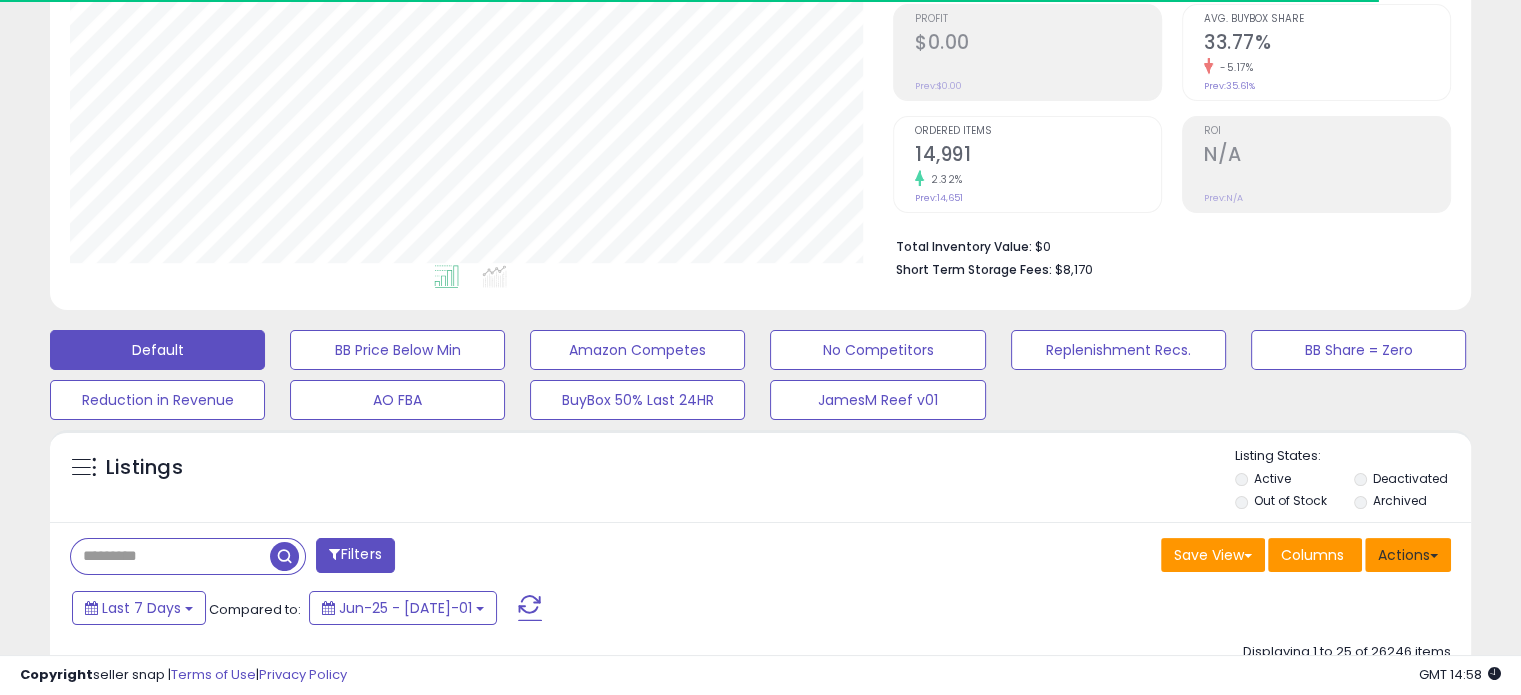 click on "Actions" at bounding box center [1408, 555] 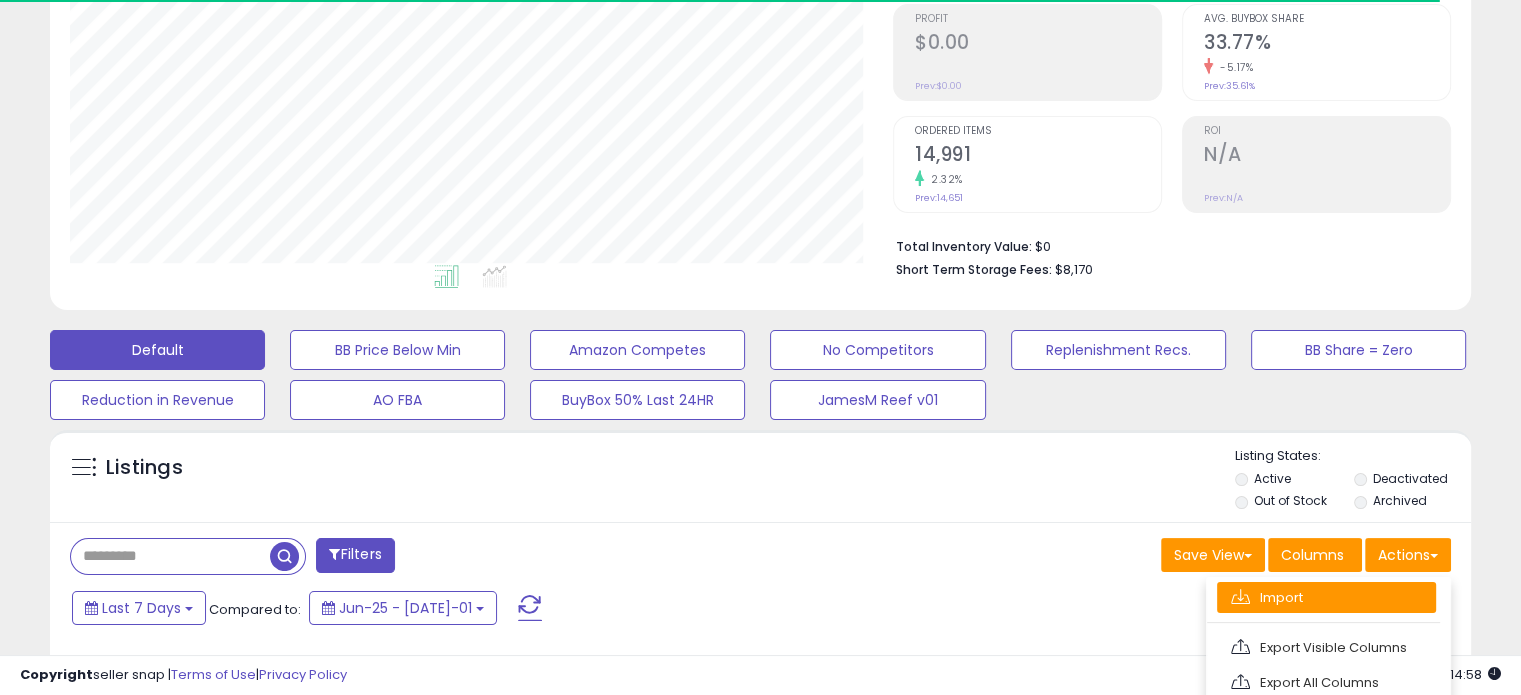 click on "Import" at bounding box center [1326, 597] 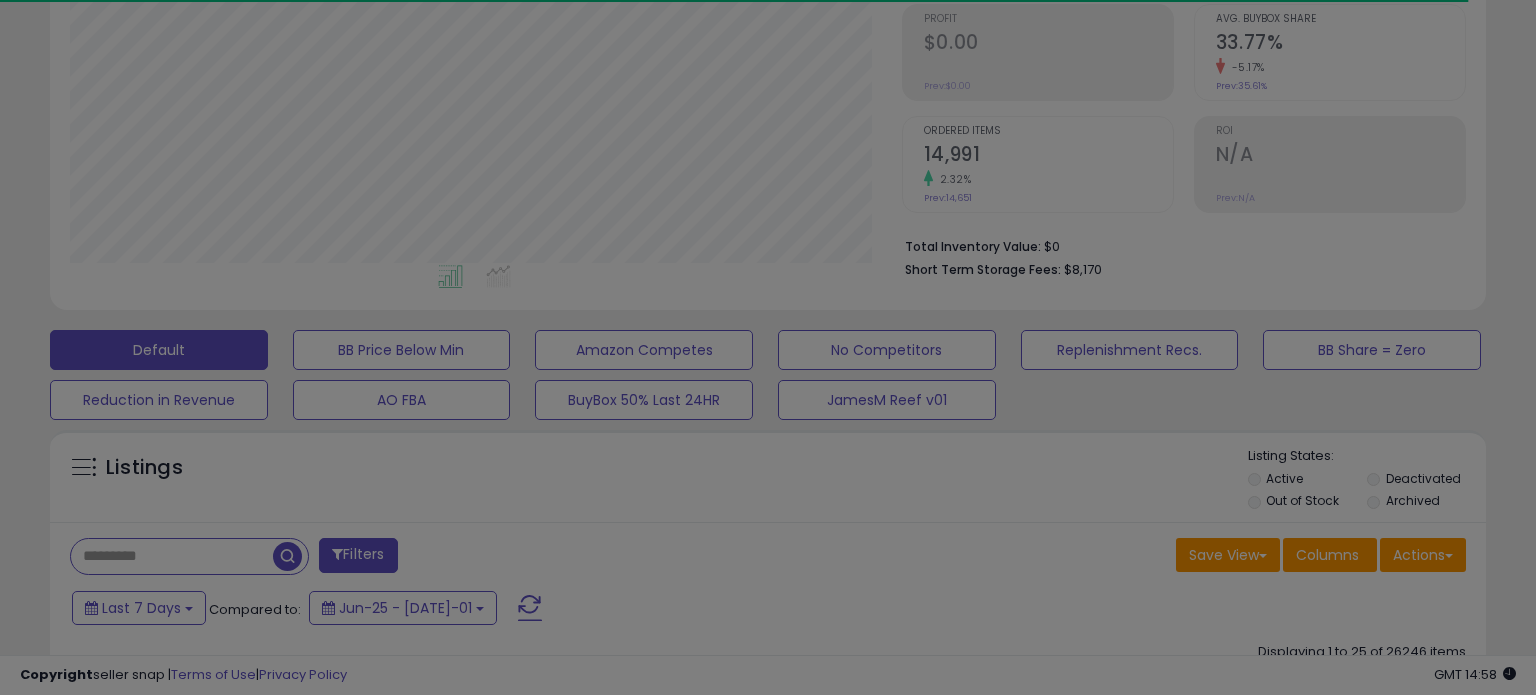 scroll, scrollTop: 999589, scrollLeft: 999168, axis: both 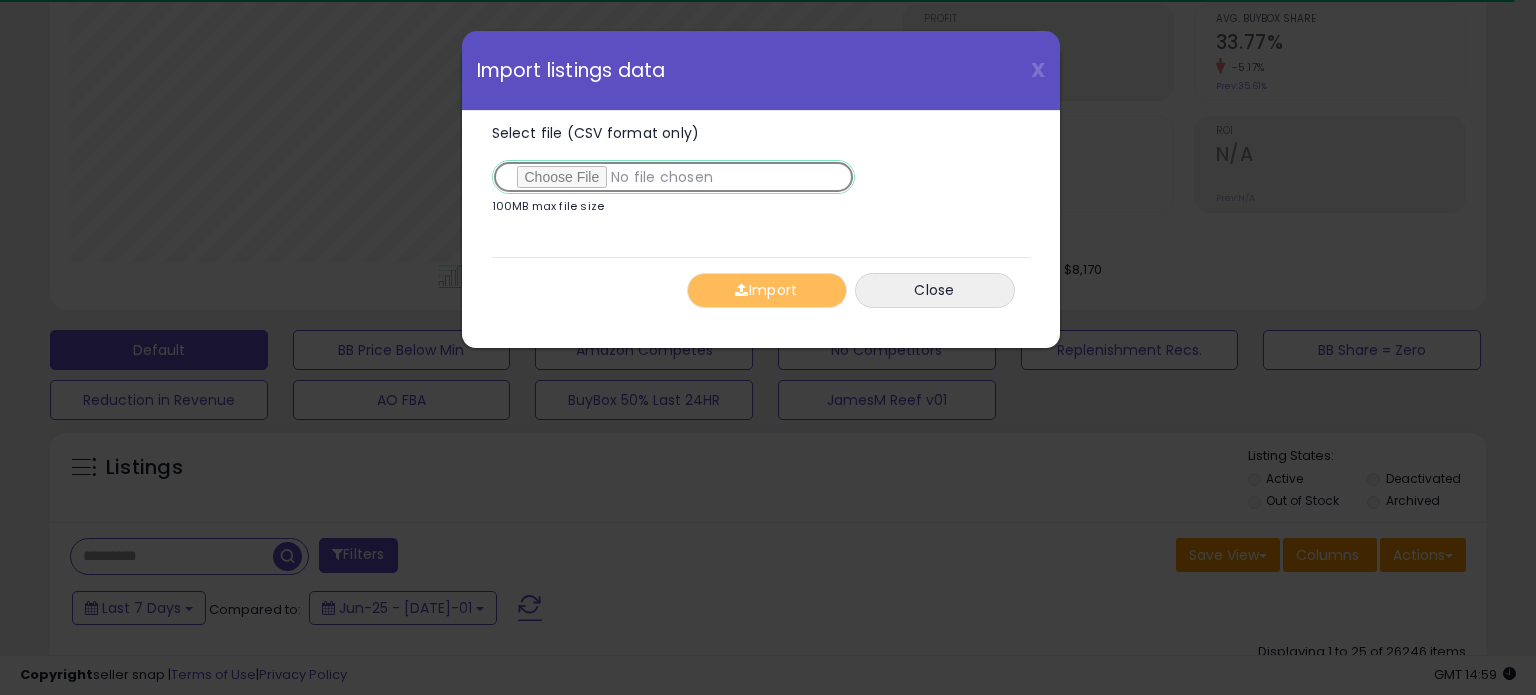 click on "Select file (CSV format only)" at bounding box center [673, 177] 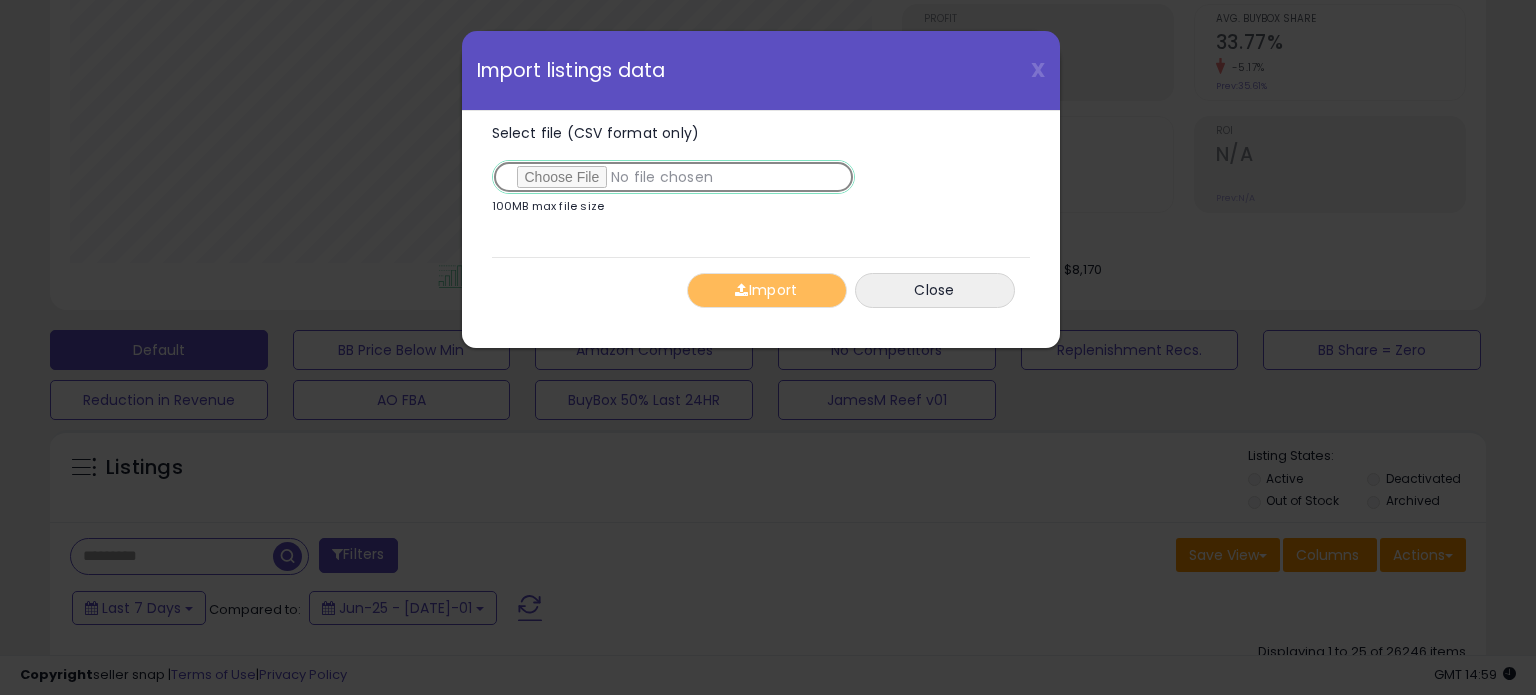 type on "**********" 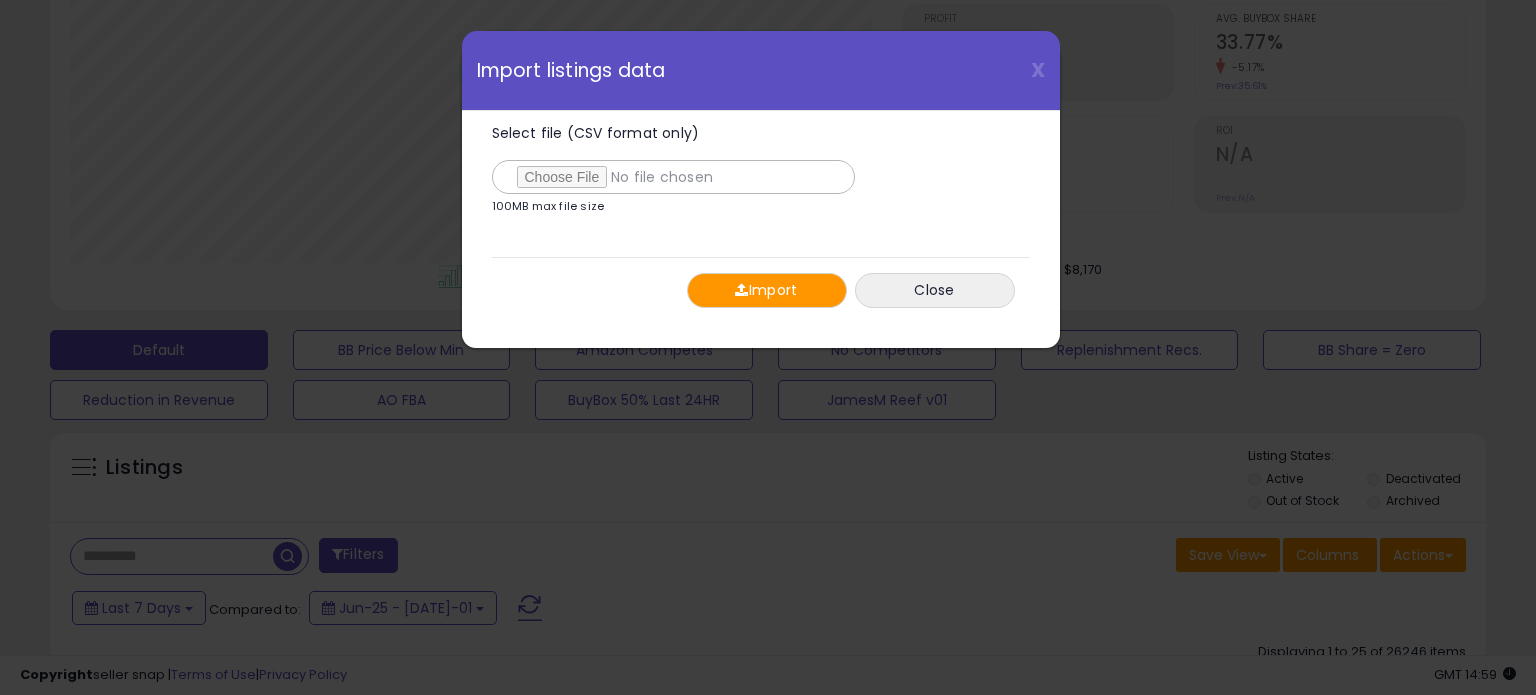 click on "Import" at bounding box center (767, 290) 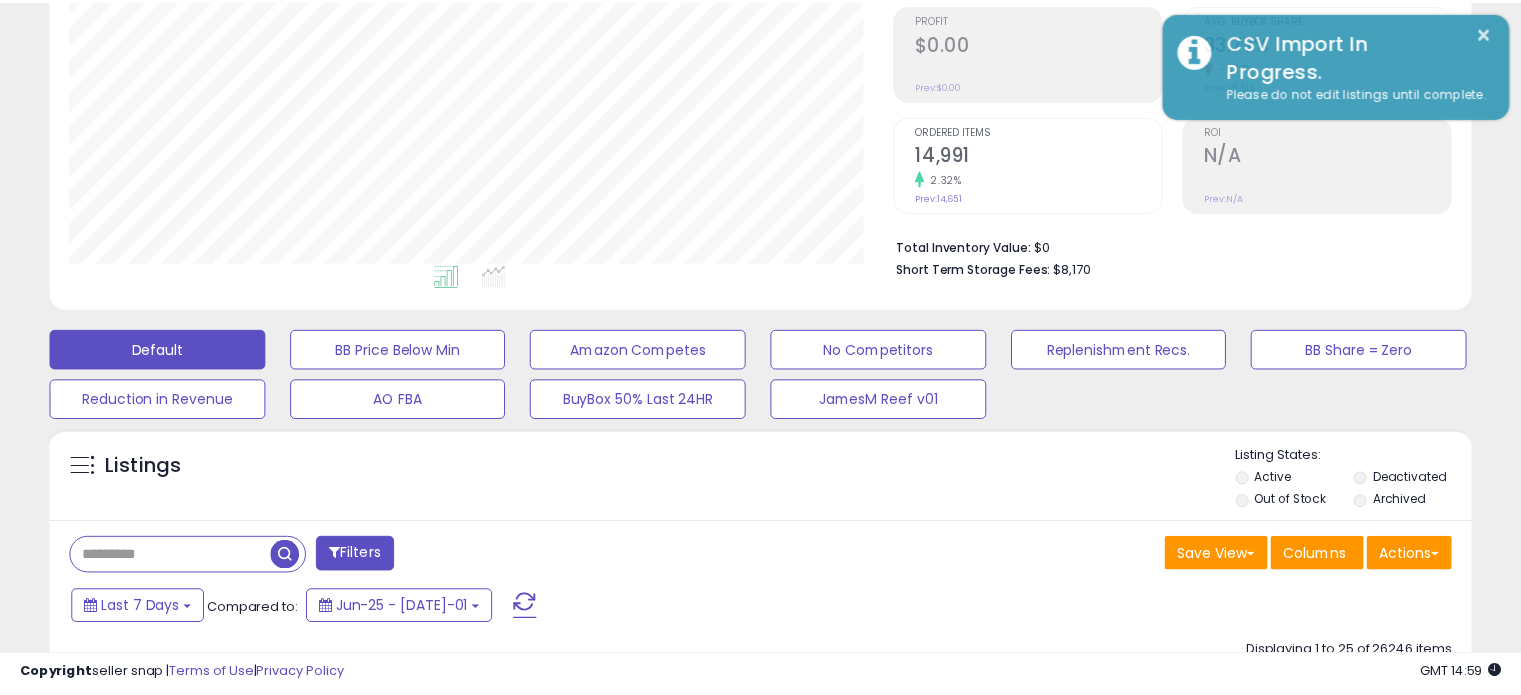 scroll, scrollTop: 409, scrollLeft: 822, axis: both 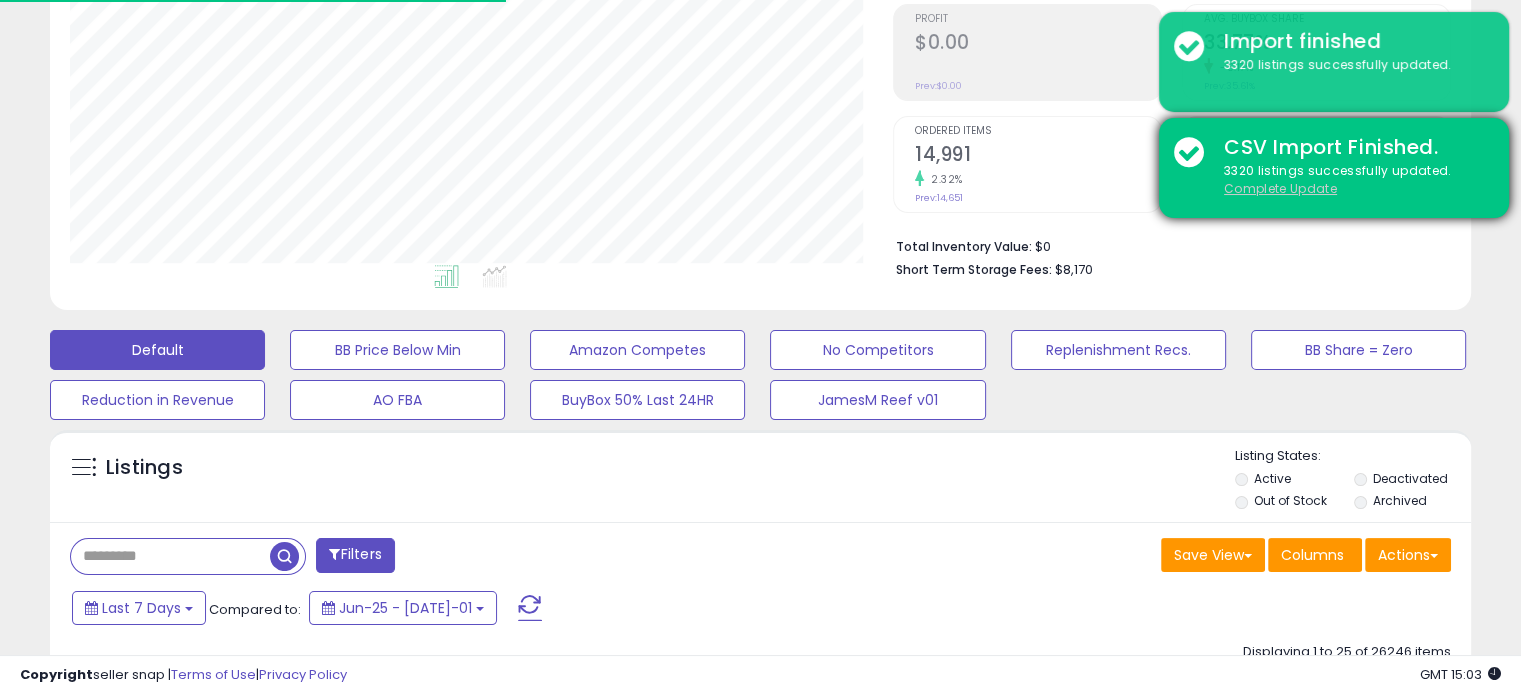click on "Complete Update" at bounding box center (1280, 188) 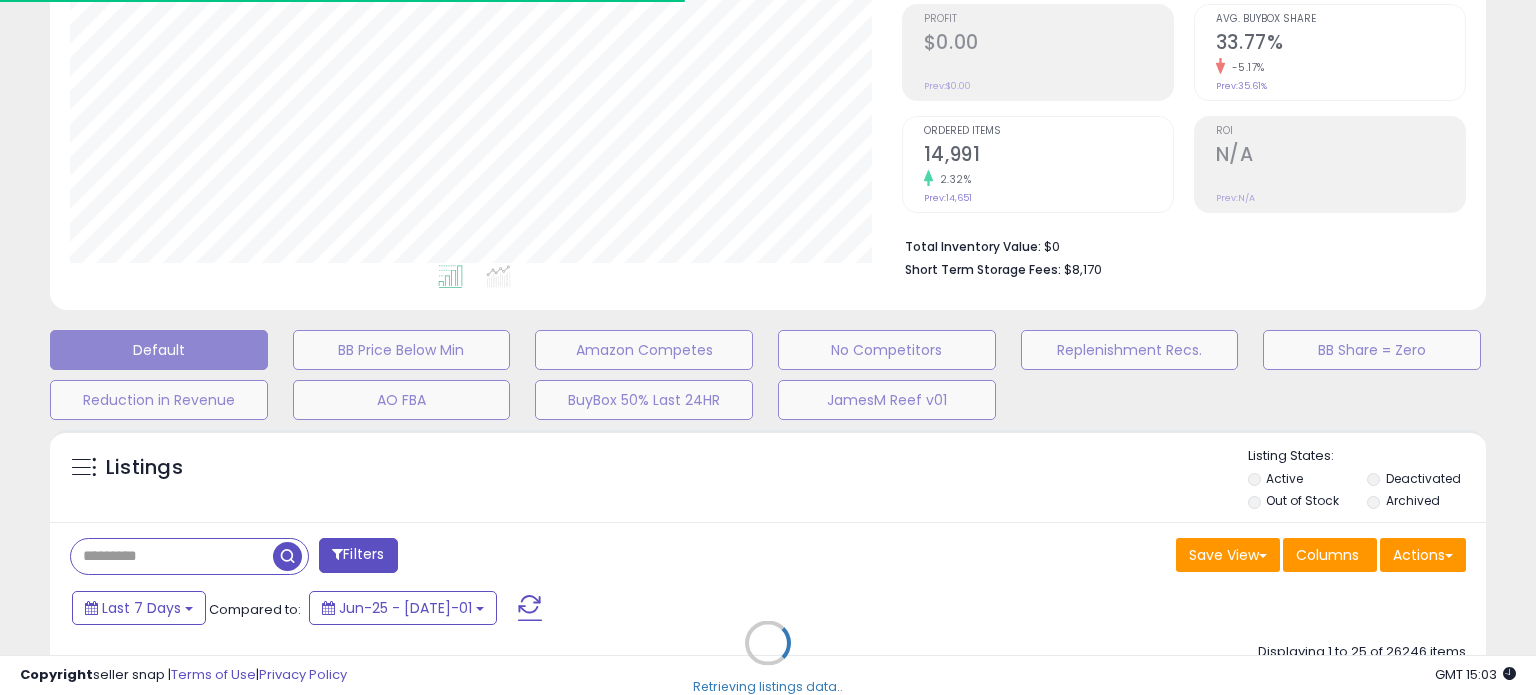 scroll, scrollTop: 999589, scrollLeft: 999168, axis: both 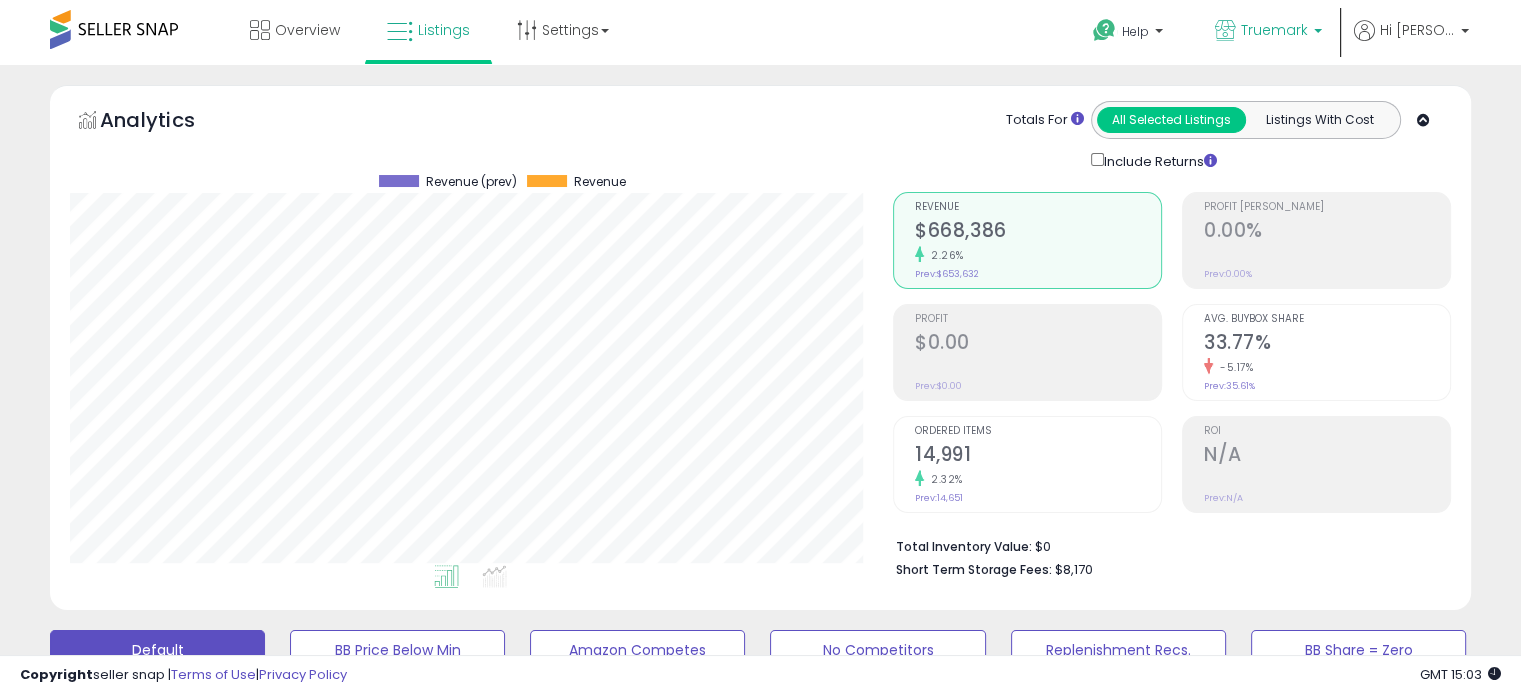 click on "Truemark" at bounding box center (1268, 32) 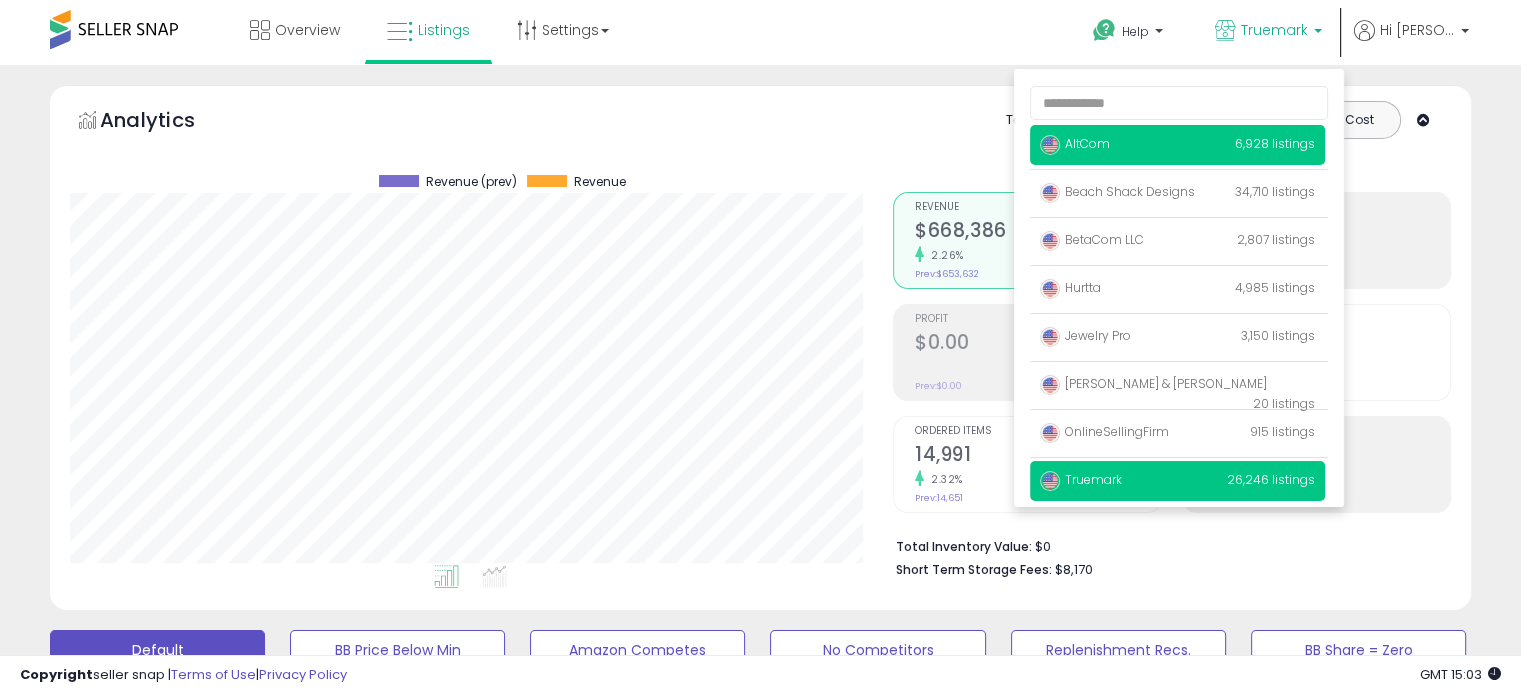 click on "AltCom
6,928
listings" at bounding box center [1177, 145] 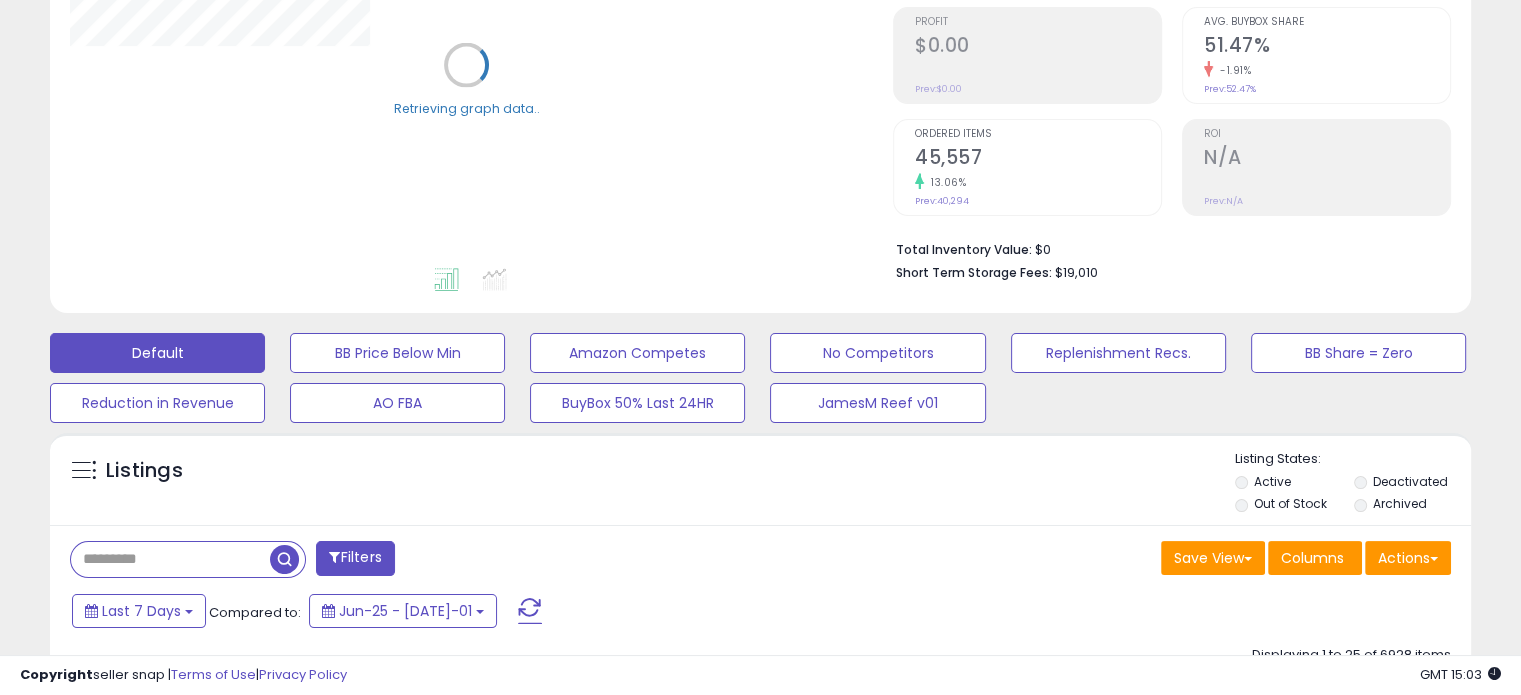 scroll, scrollTop: 300, scrollLeft: 0, axis: vertical 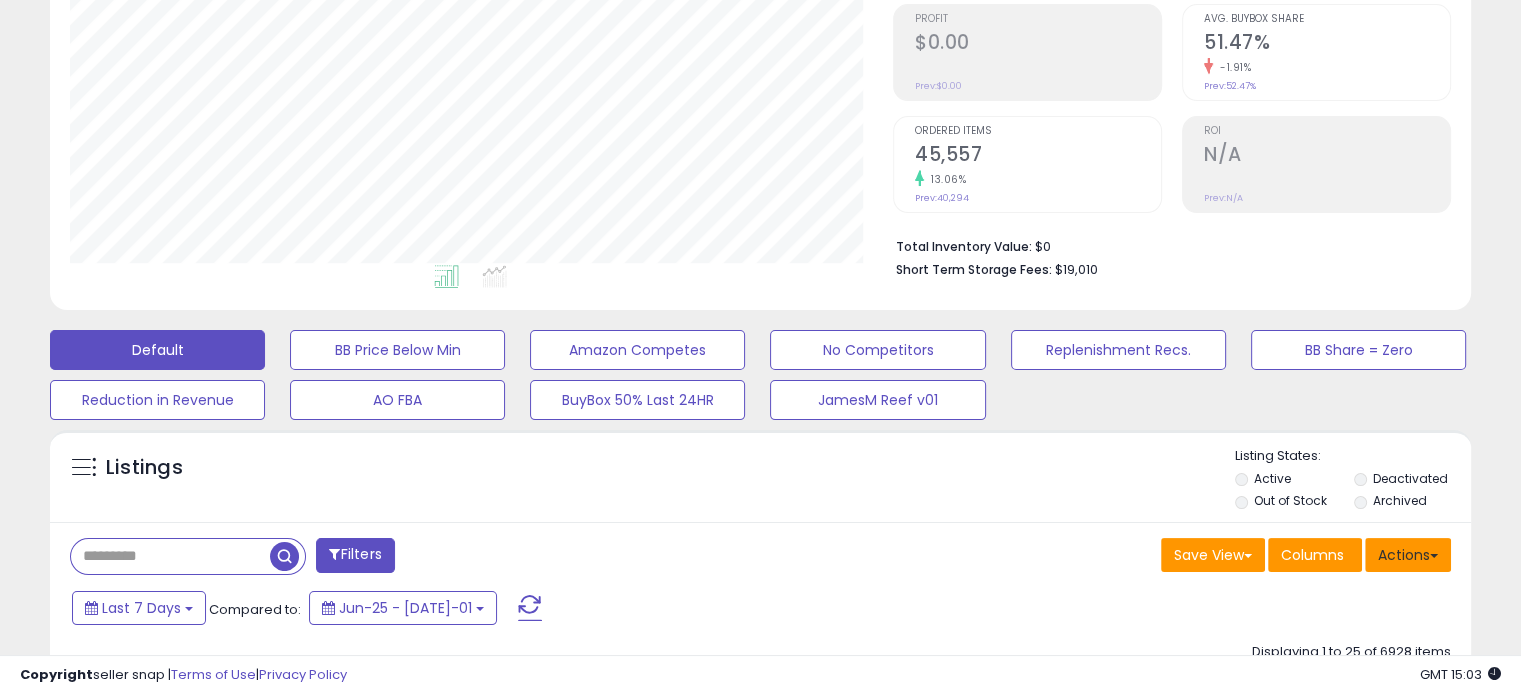 click on "Actions" at bounding box center [1408, 555] 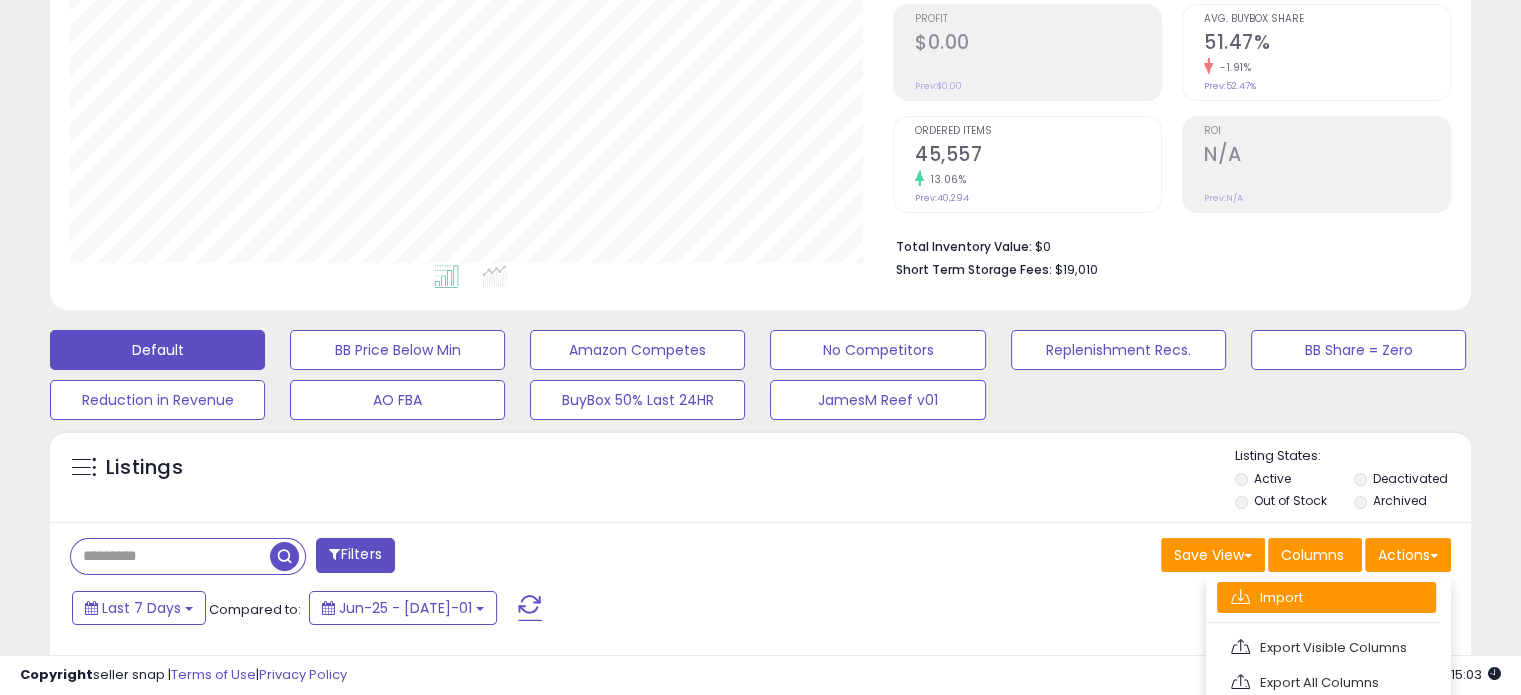 click on "Import" at bounding box center (1326, 597) 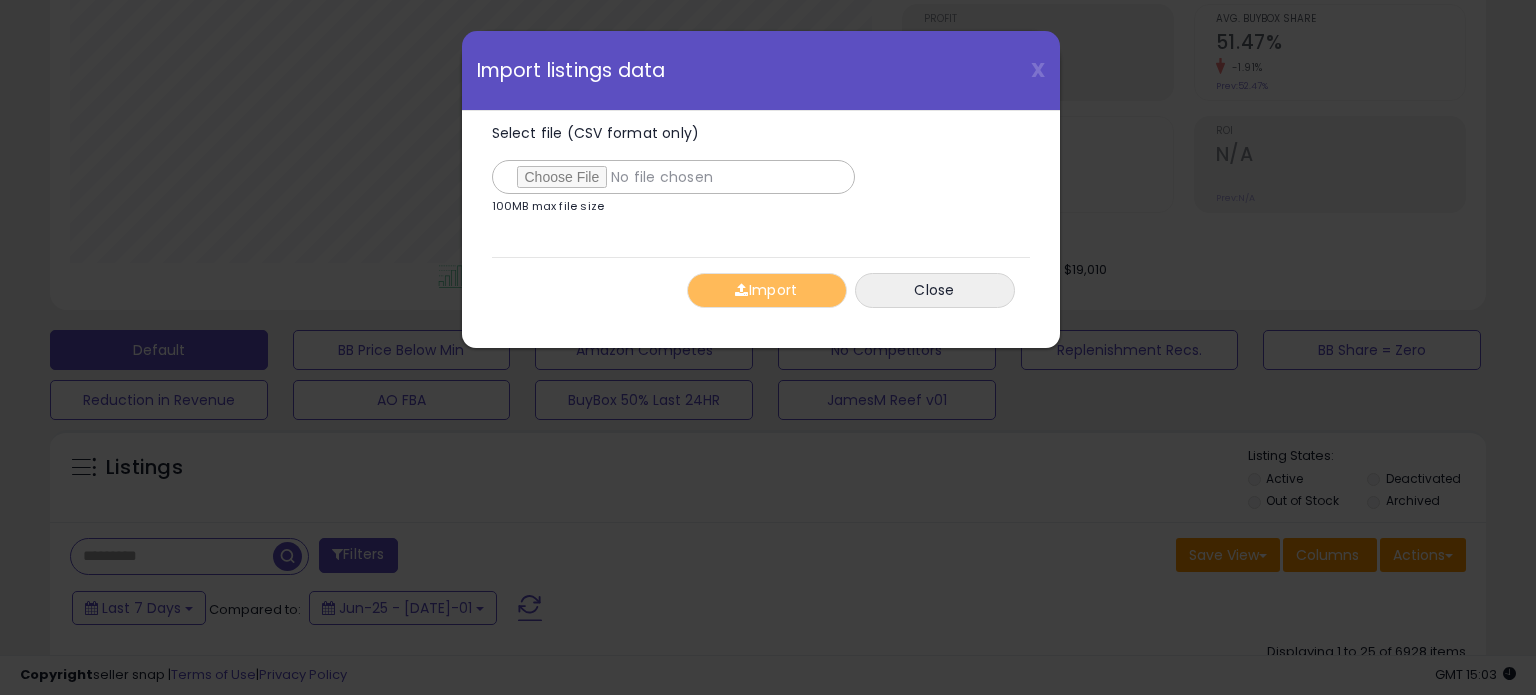 scroll, scrollTop: 999589, scrollLeft: 999168, axis: both 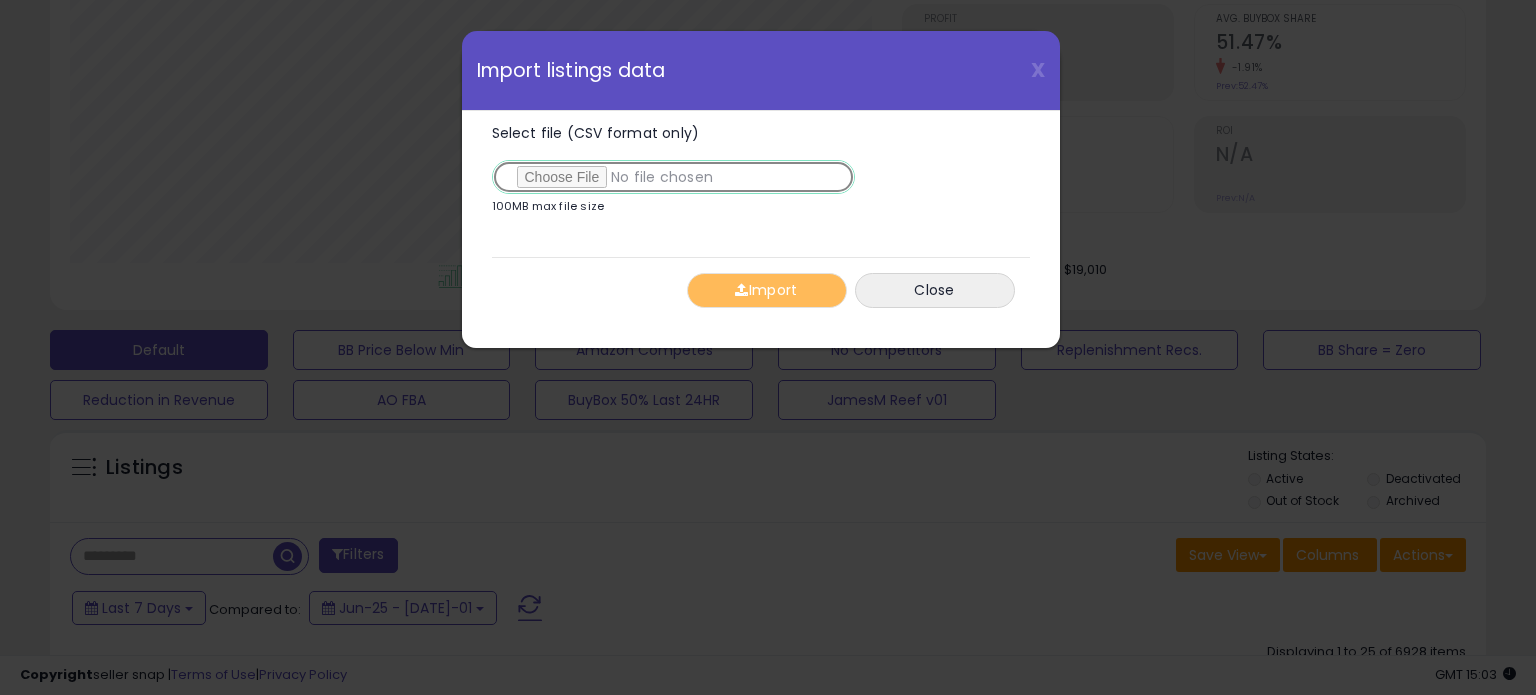 click on "Select file (CSV format only)" at bounding box center (673, 177) 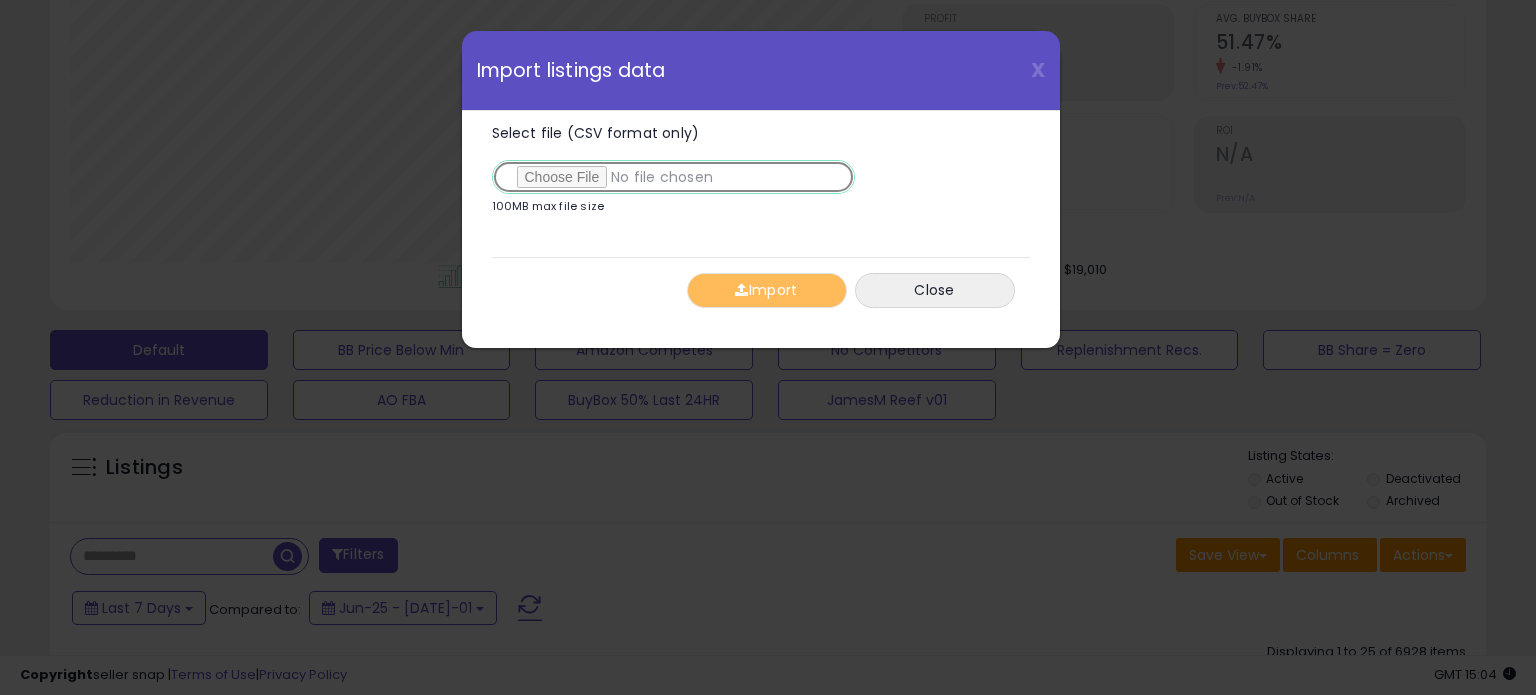 type on "**********" 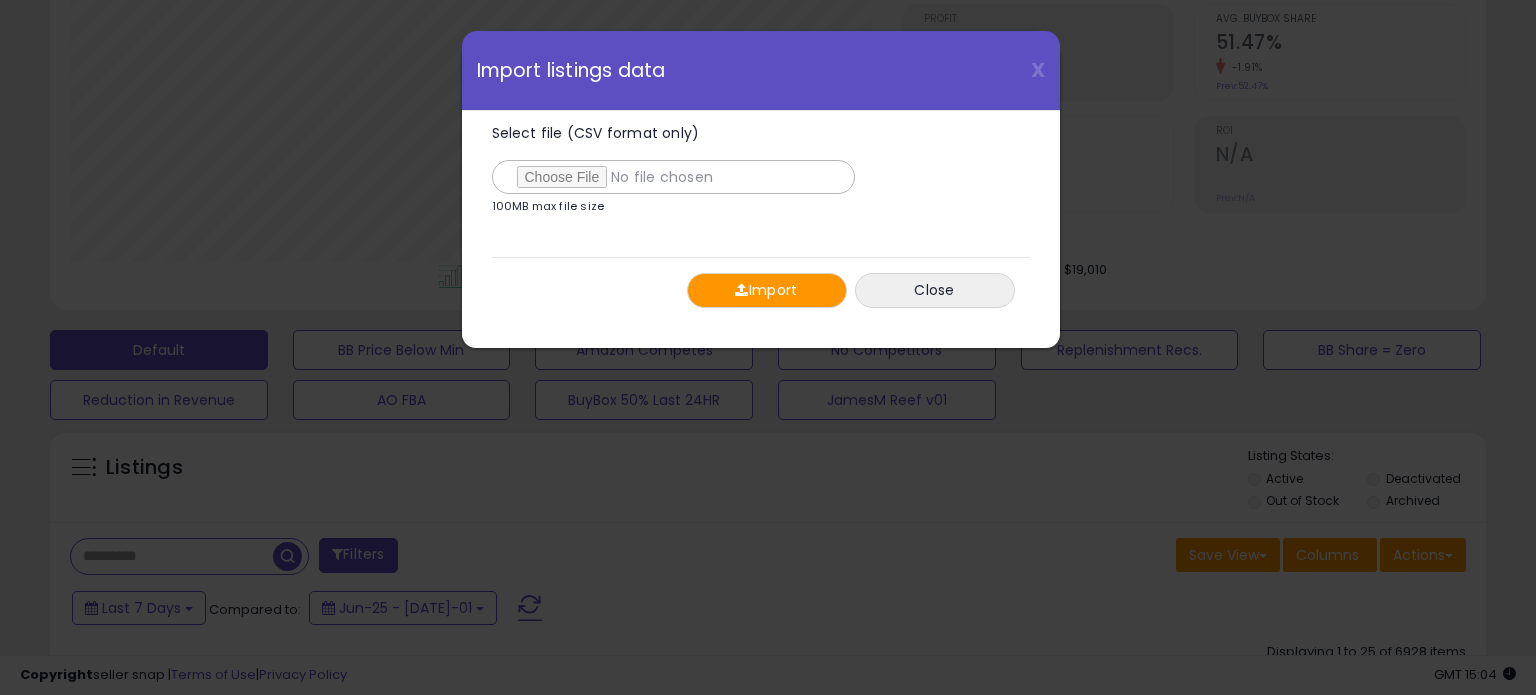 click on "Import" at bounding box center (767, 290) 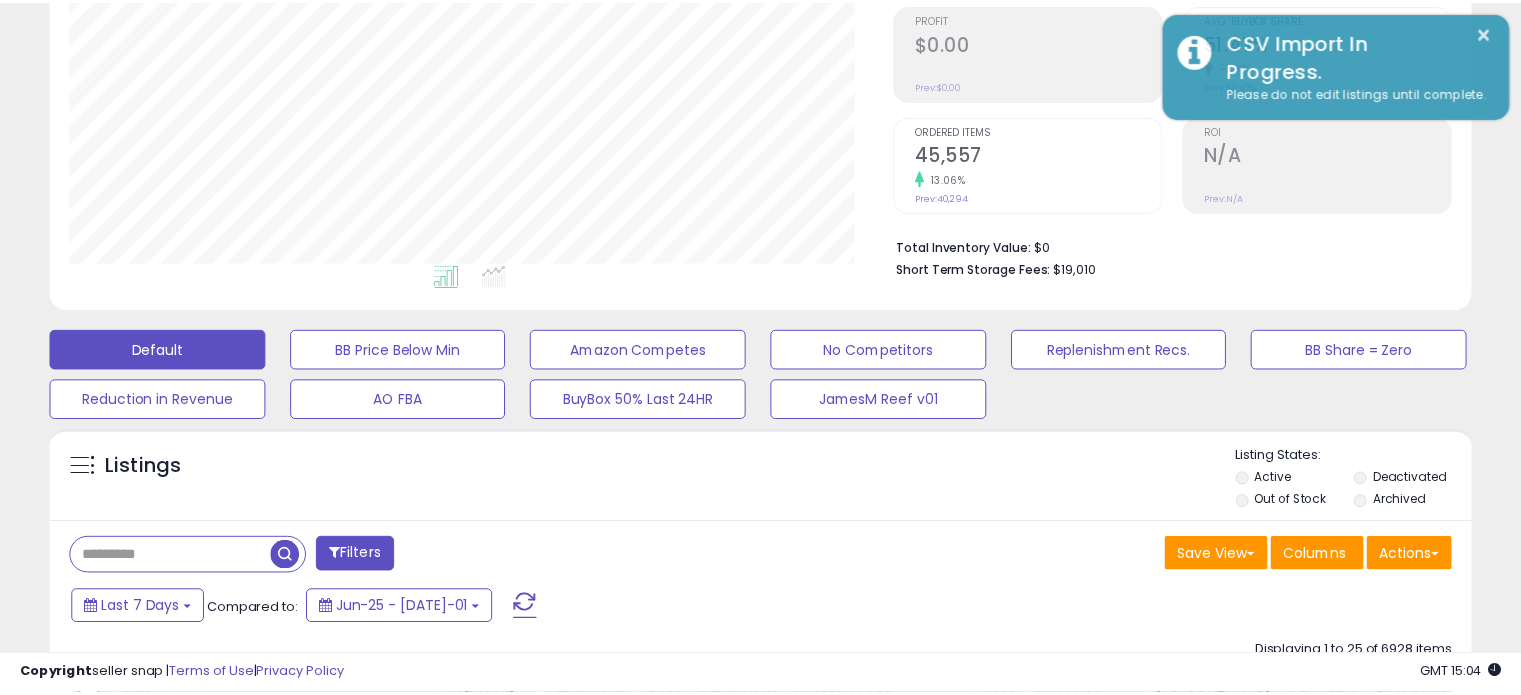 scroll, scrollTop: 409, scrollLeft: 822, axis: both 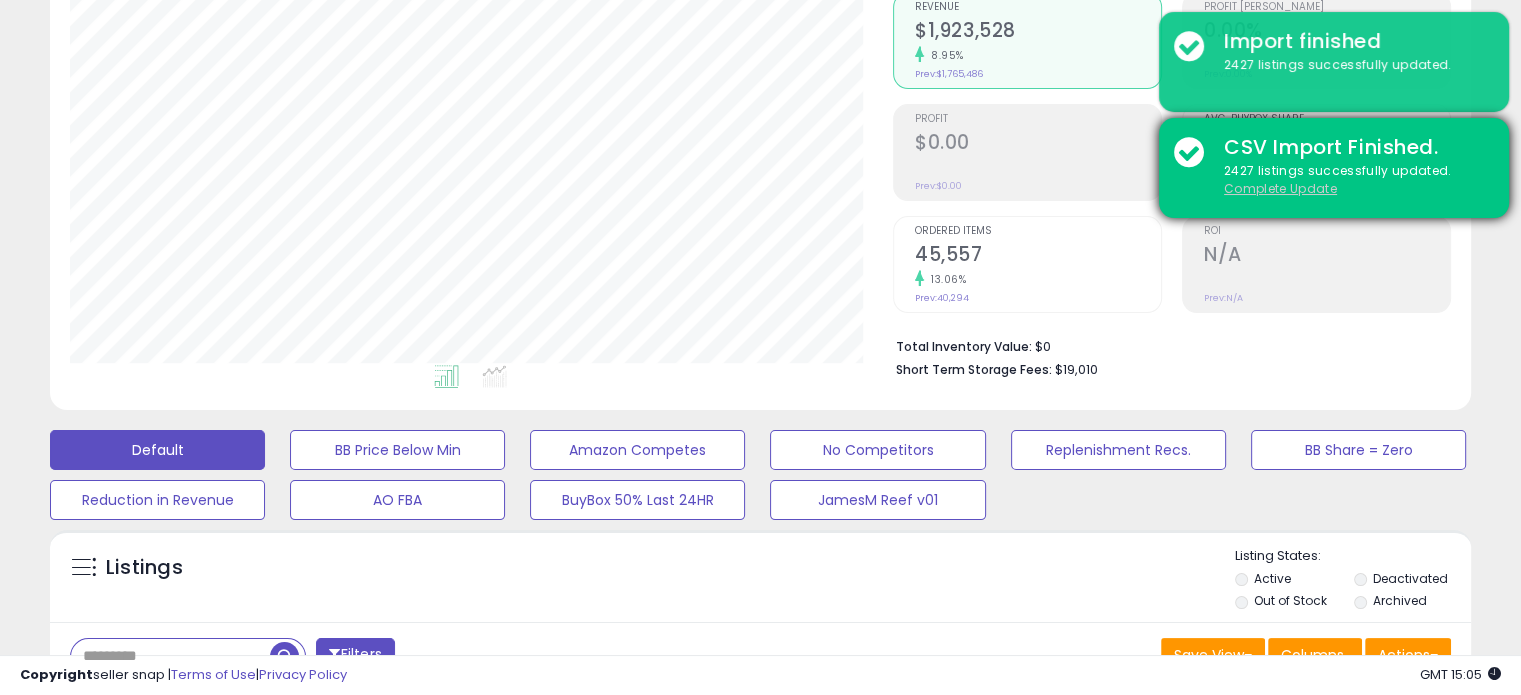 click on "Complete Update" at bounding box center [1280, 188] 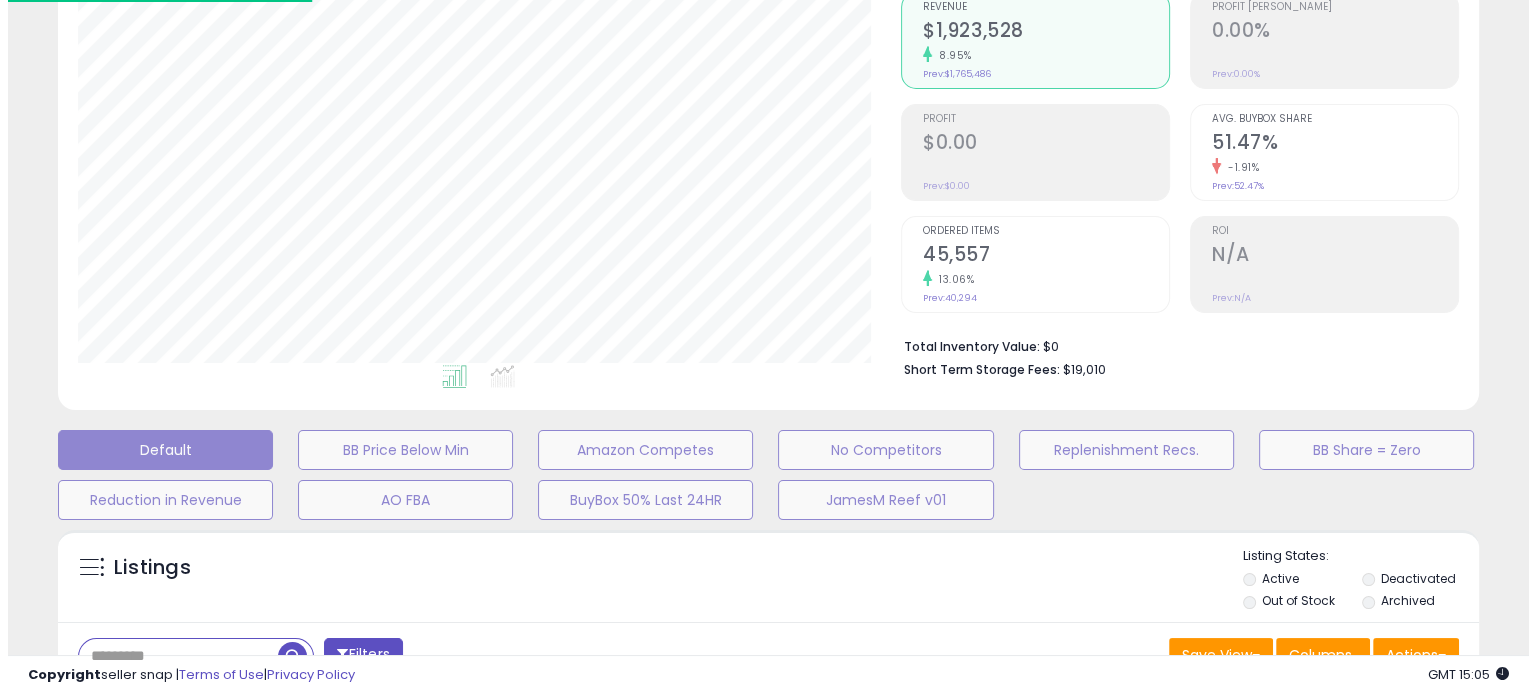 scroll, scrollTop: 999589, scrollLeft: 999168, axis: both 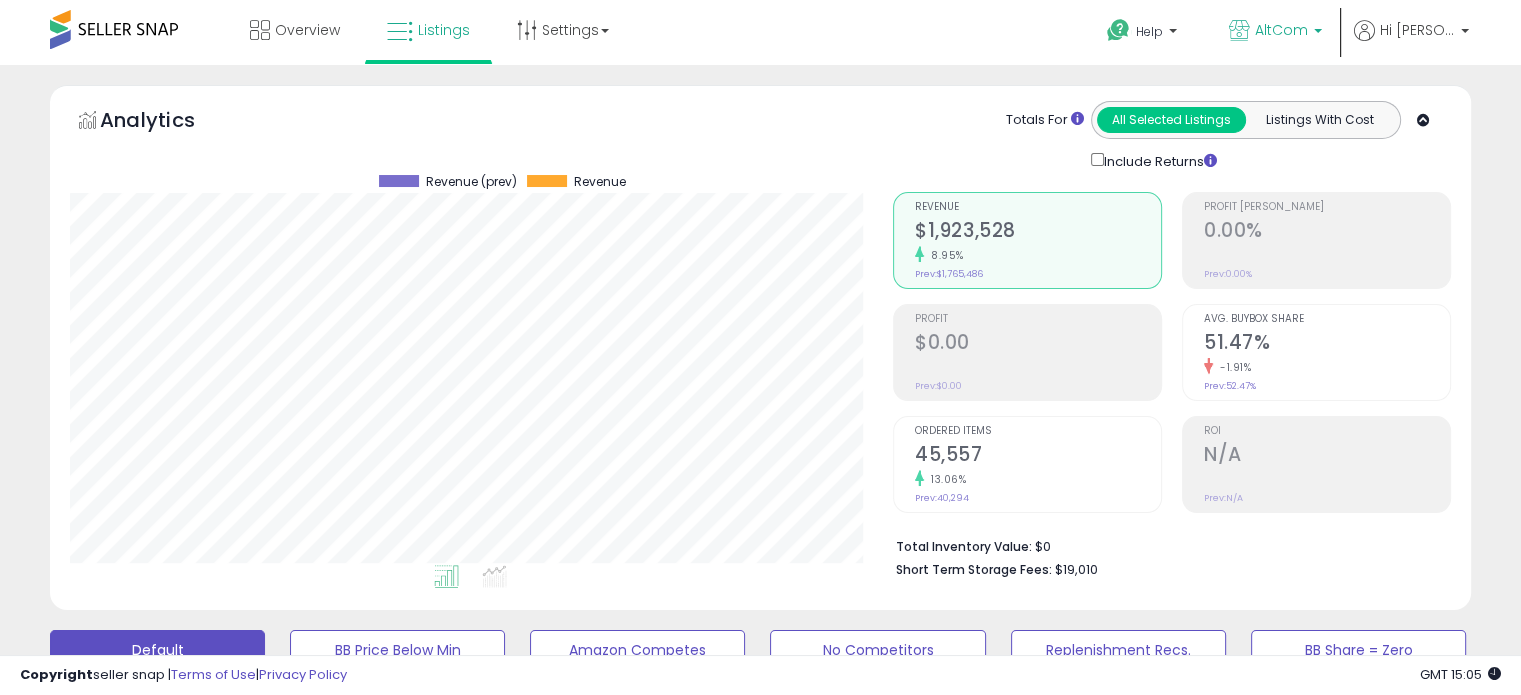 click on "AltCom" at bounding box center (1275, 32) 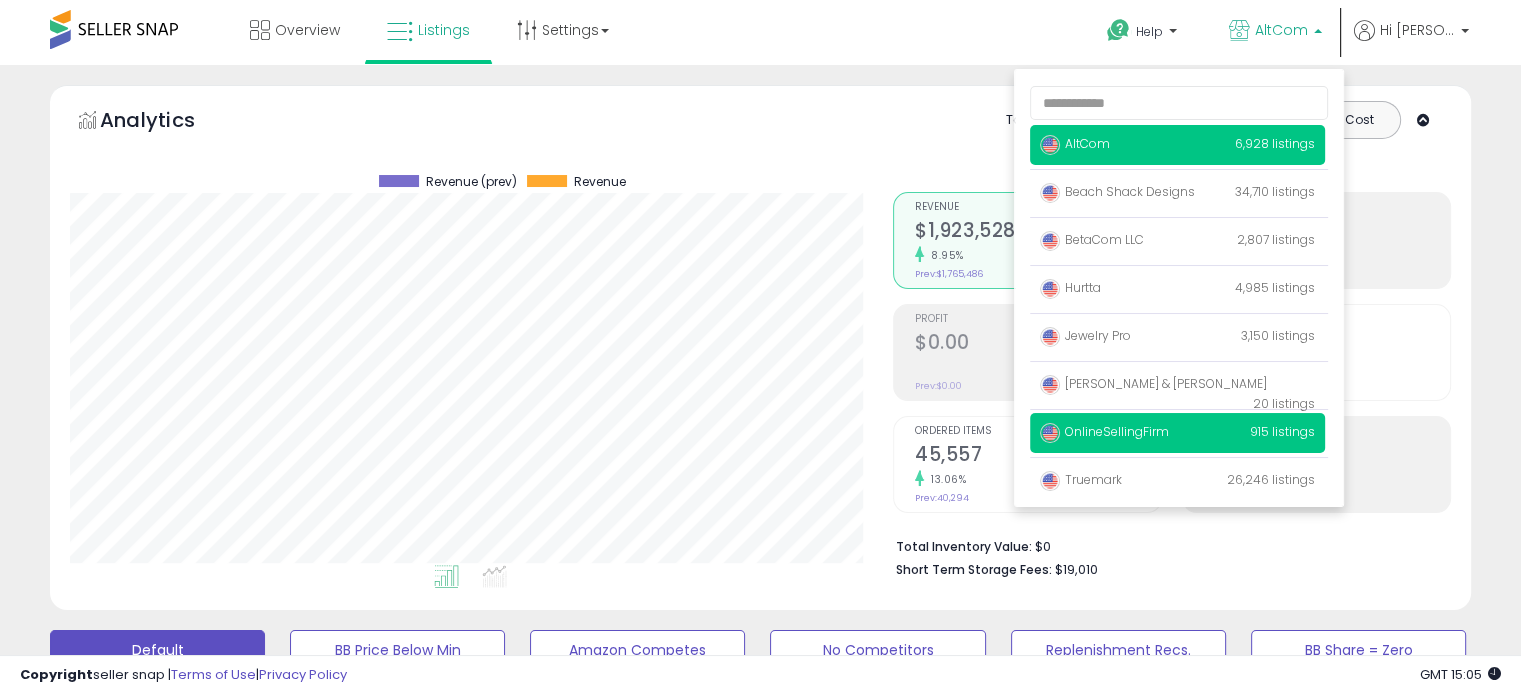 click on "OnlineSellingFirm" at bounding box center (1104, 431) 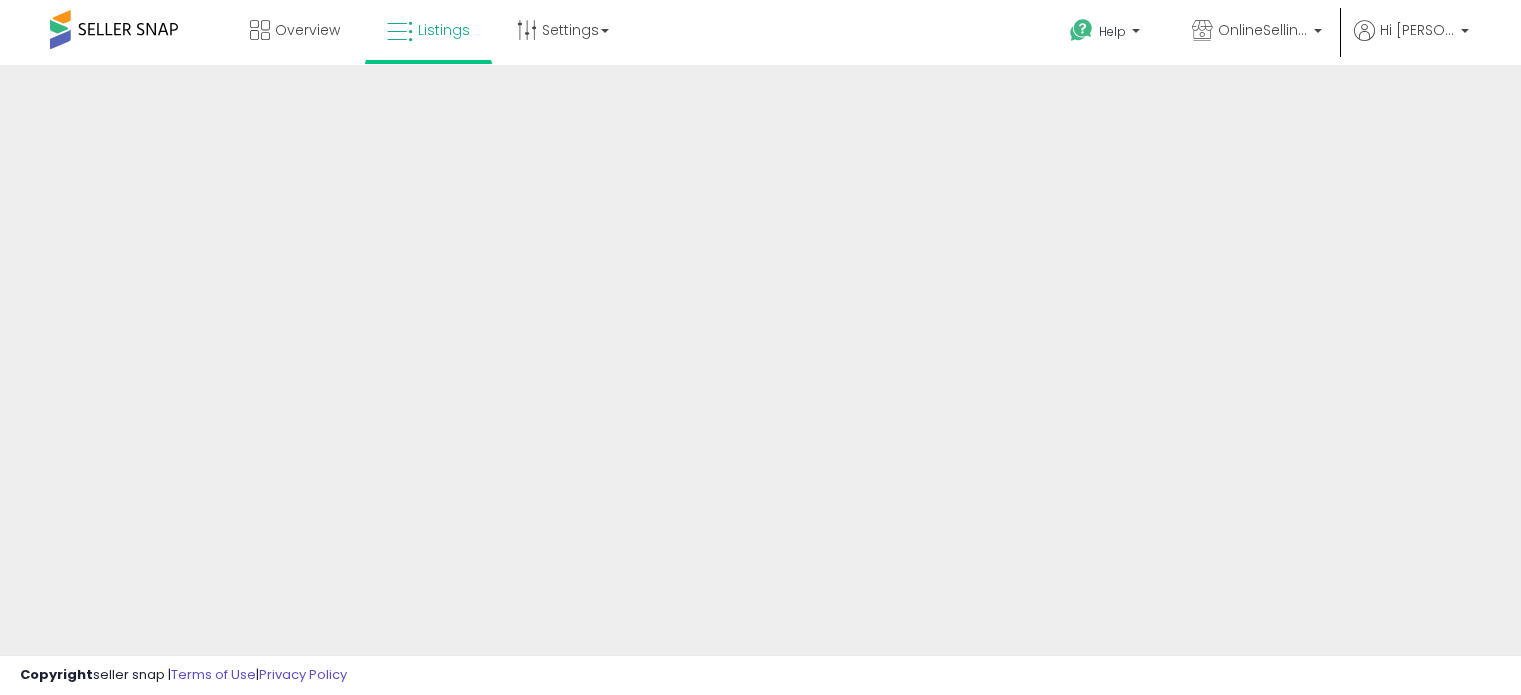 scroll, scrollTop: 0, scrollLeft: 0, axis: both 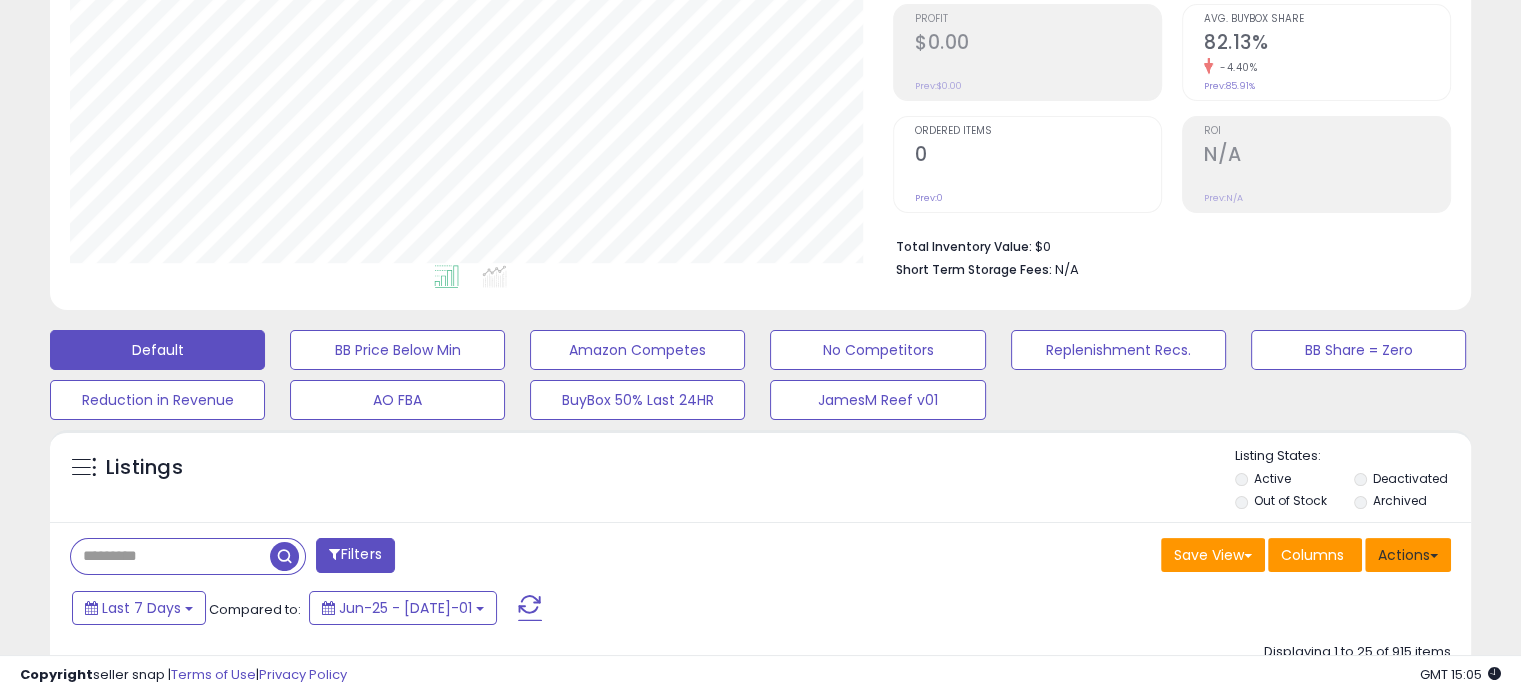 click on "Actions" at bounding box center [1408, 555] 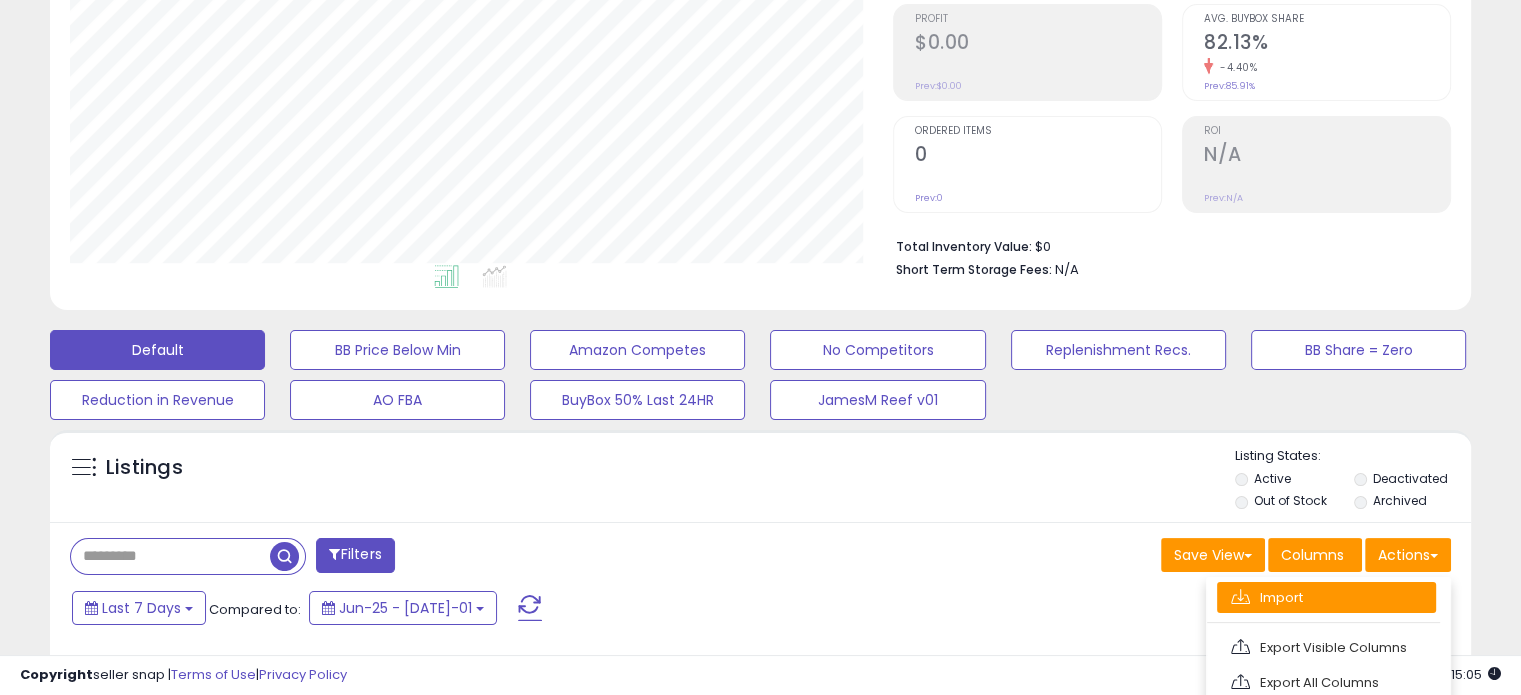 click on "Import" at bounding box center (1326, 597) 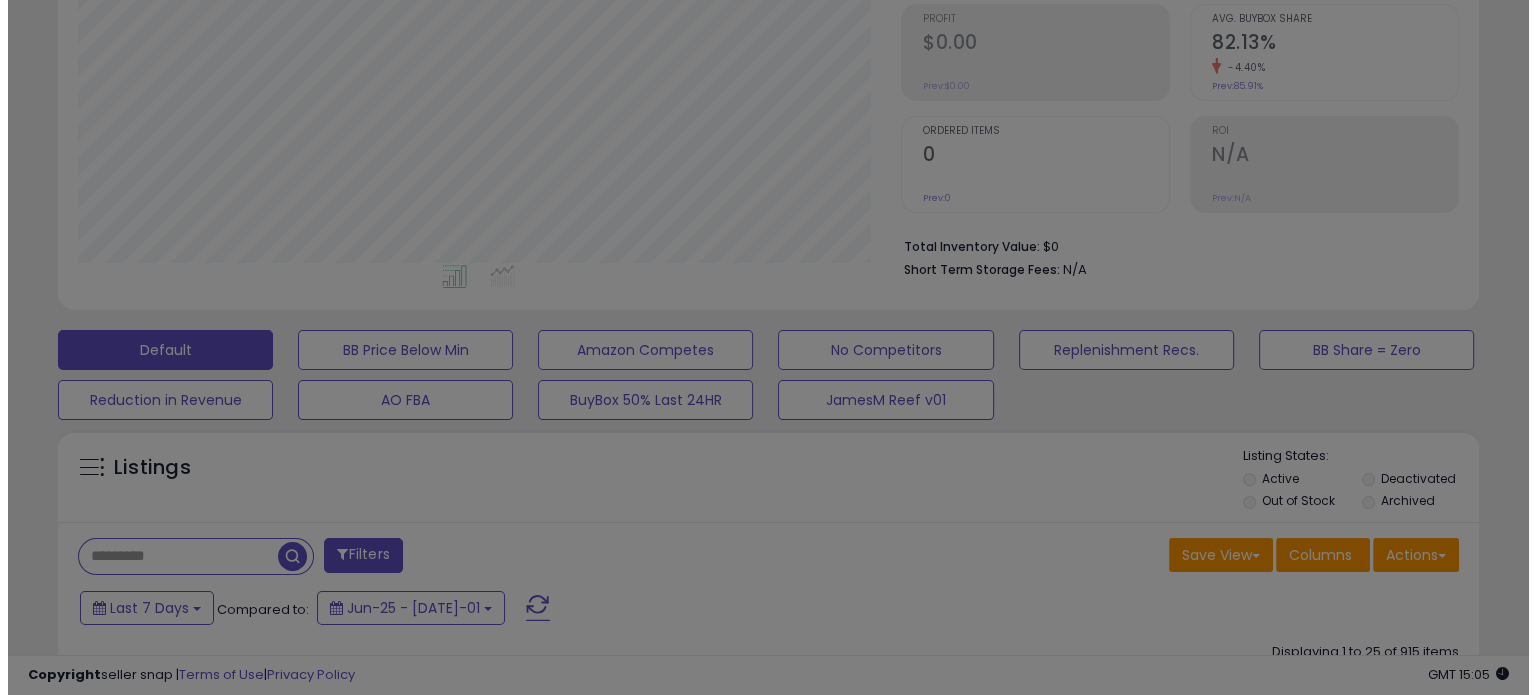 scroll, scrollTop: 999589, scrollLeft: 999168, axis: both 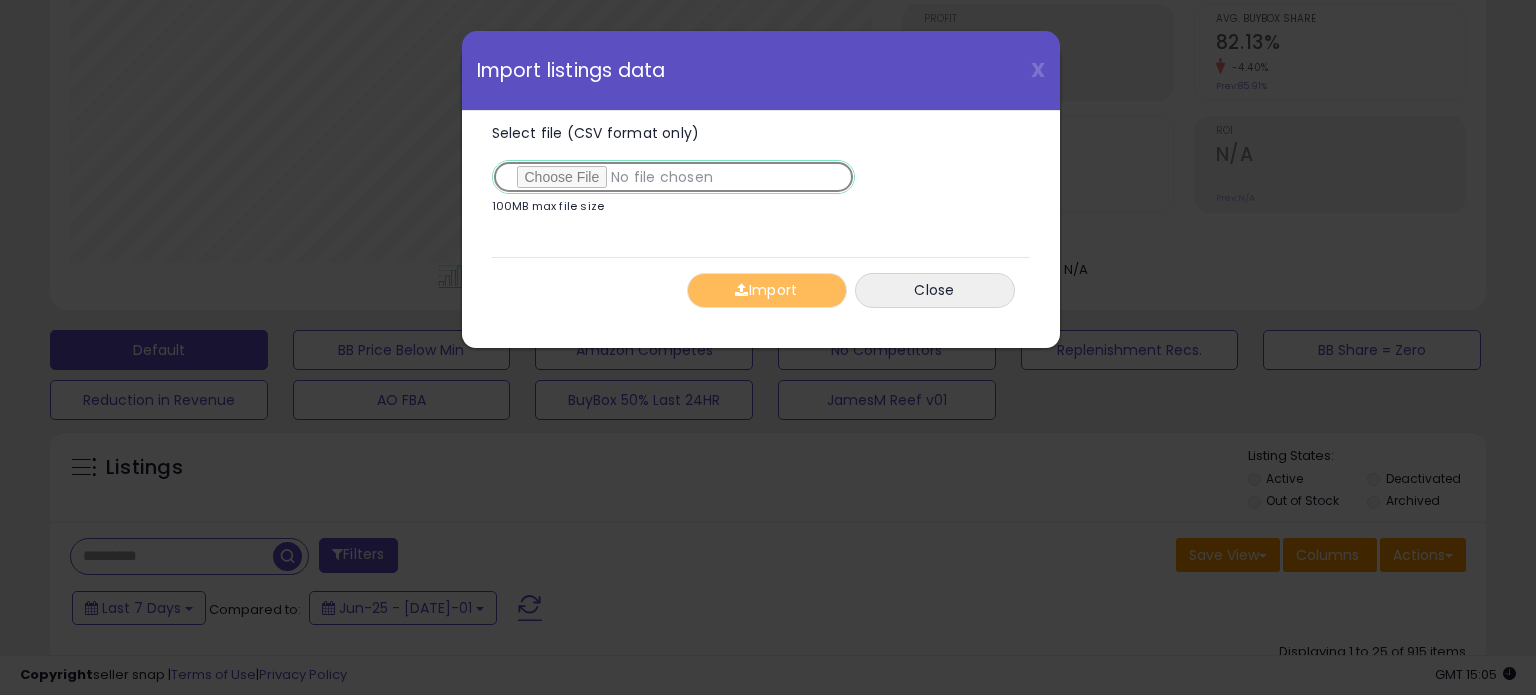 click on "Select file (CSV format only)" at bounding box center (673, 177) 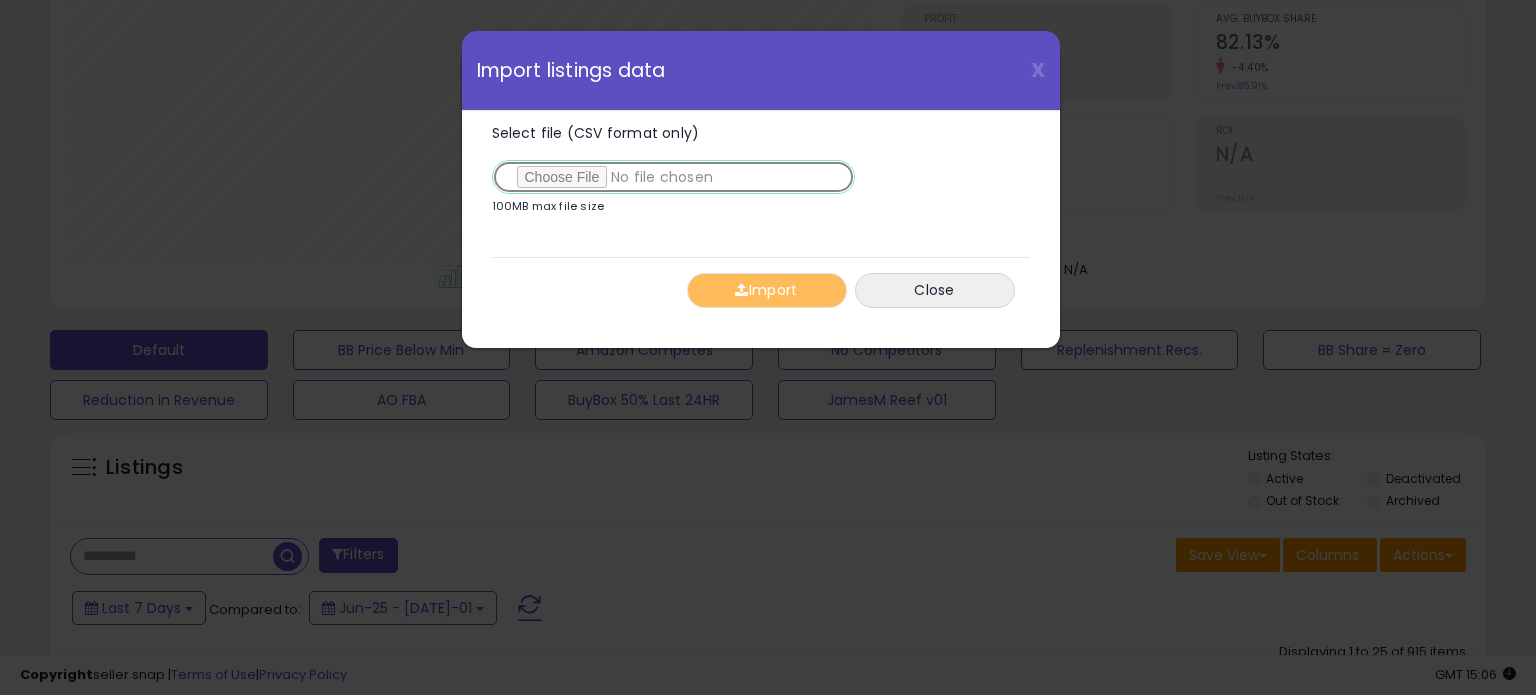 type on "**********" 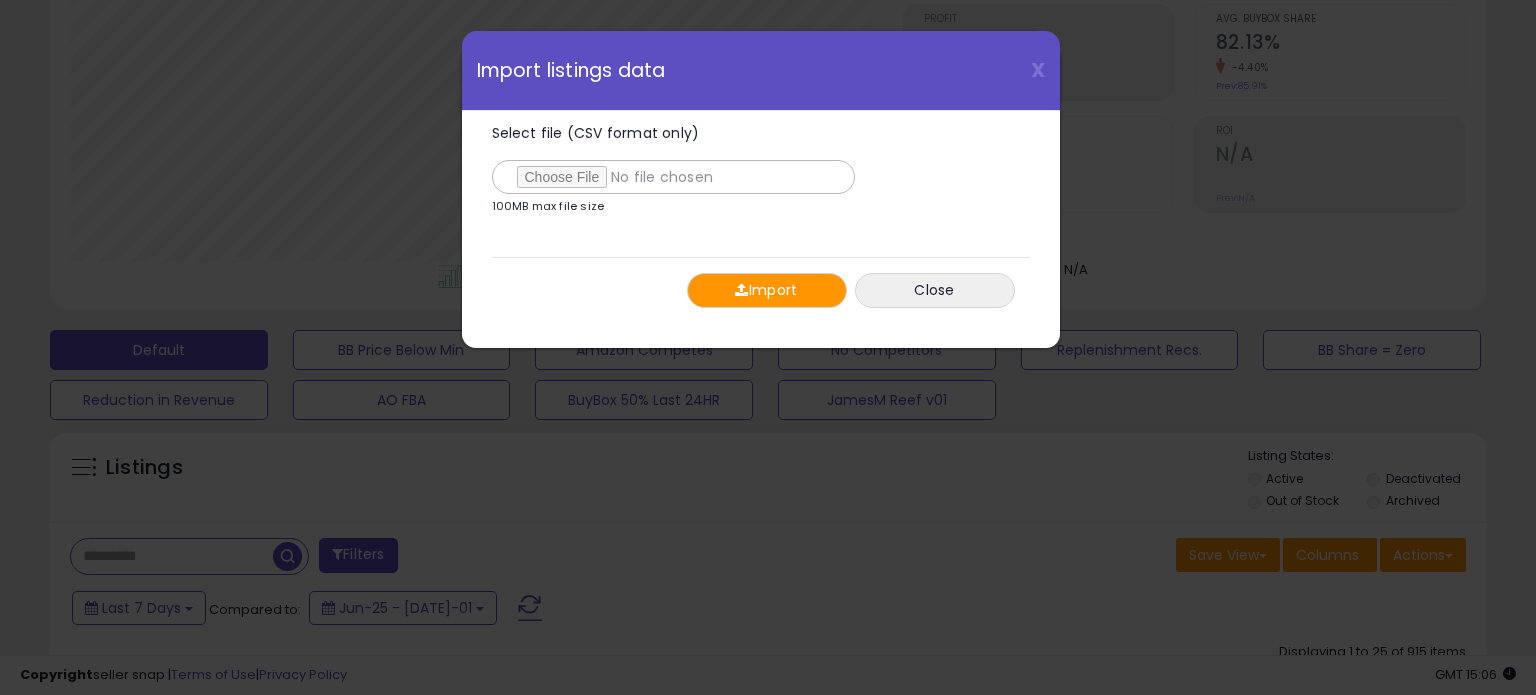 click on "Import" at bounding box center [767, 290] 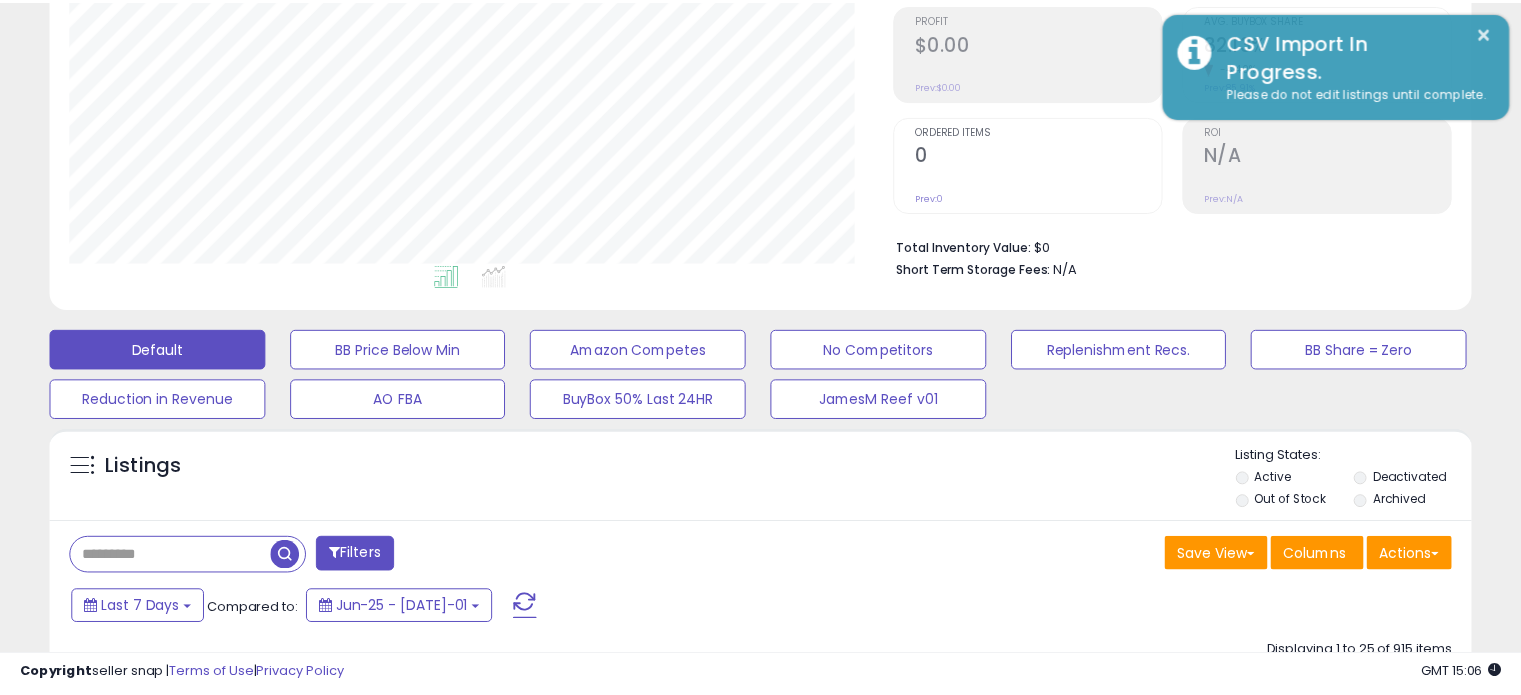 scroll, scrollTop: 409, scrollLeft: 822, axis: both 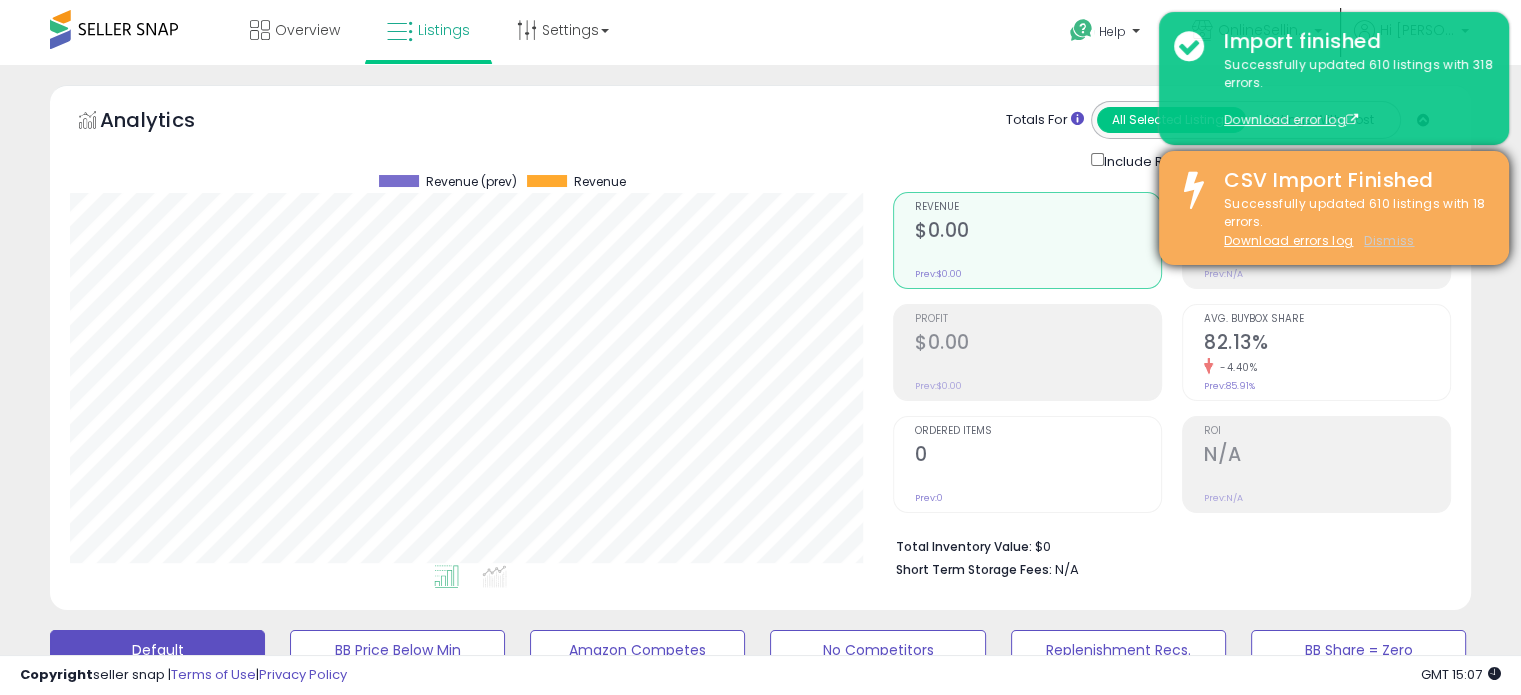 click on "Dismiss" at bounding box center [1389, 240] 